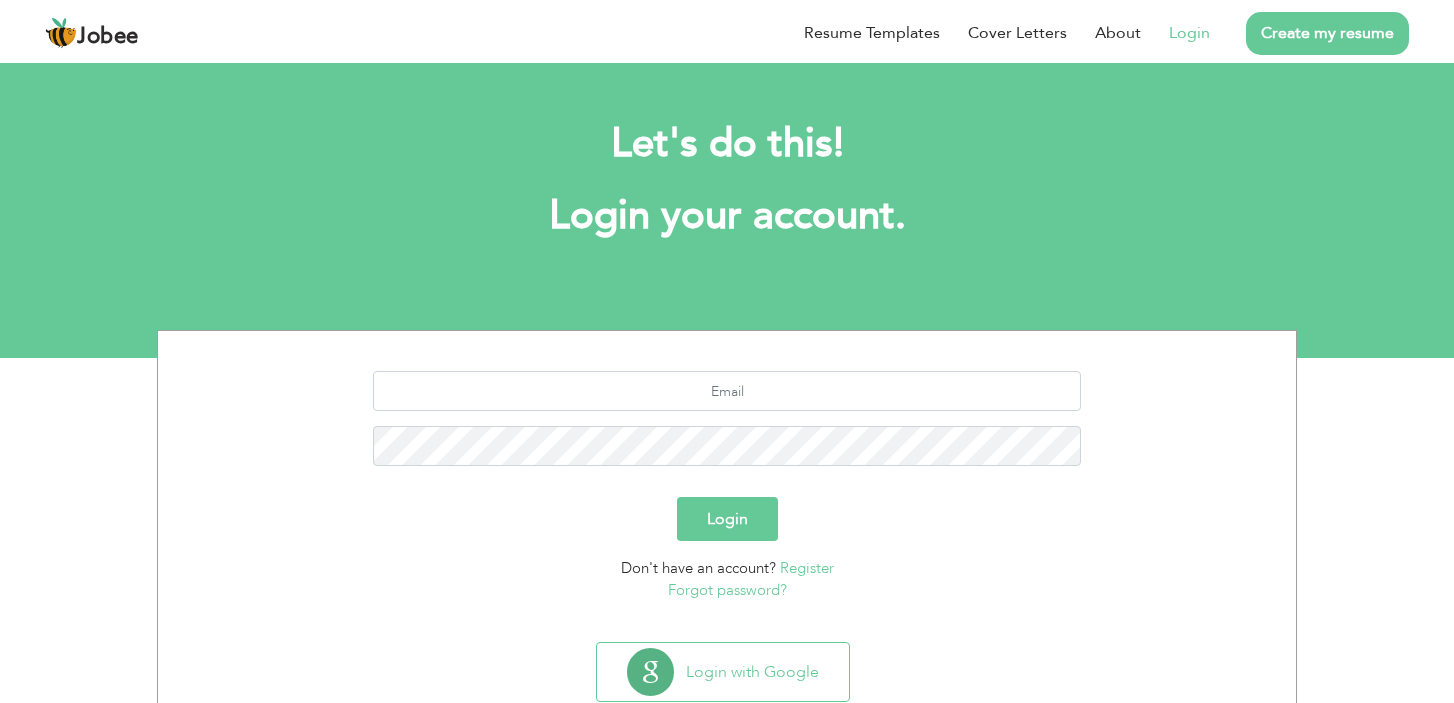 scroll, scrollTop: 0, scrollLeft: 0, axis: both 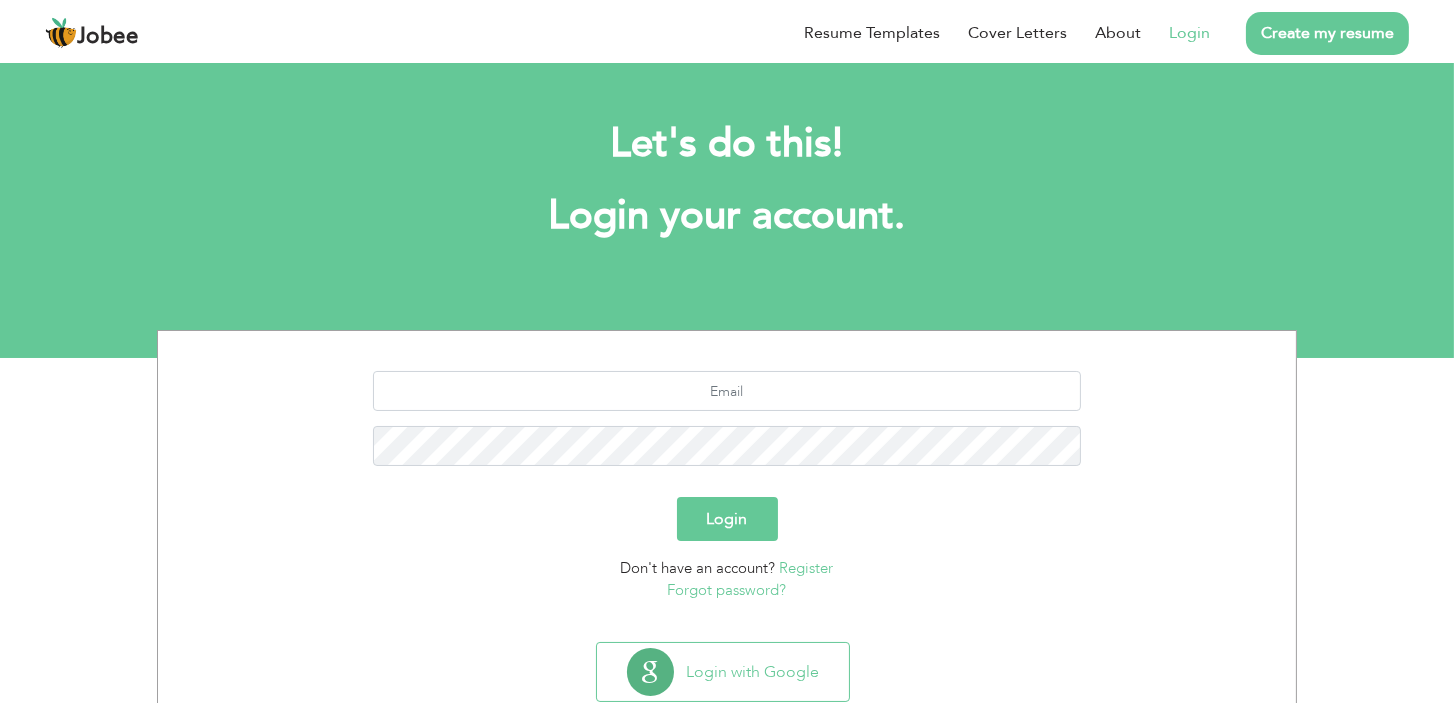 type on "nimrahumar04@gmail.com" 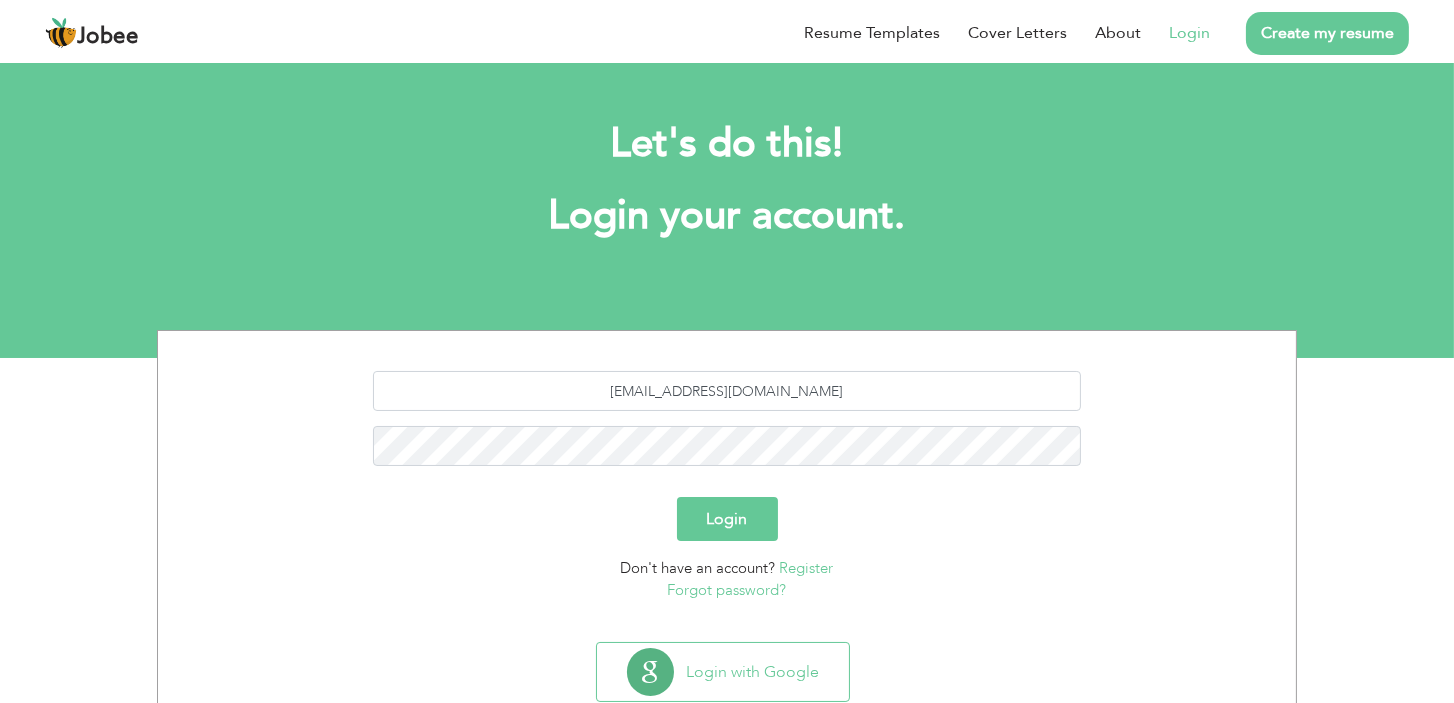click on "Forgot password?" at bounding box center (727, 590) 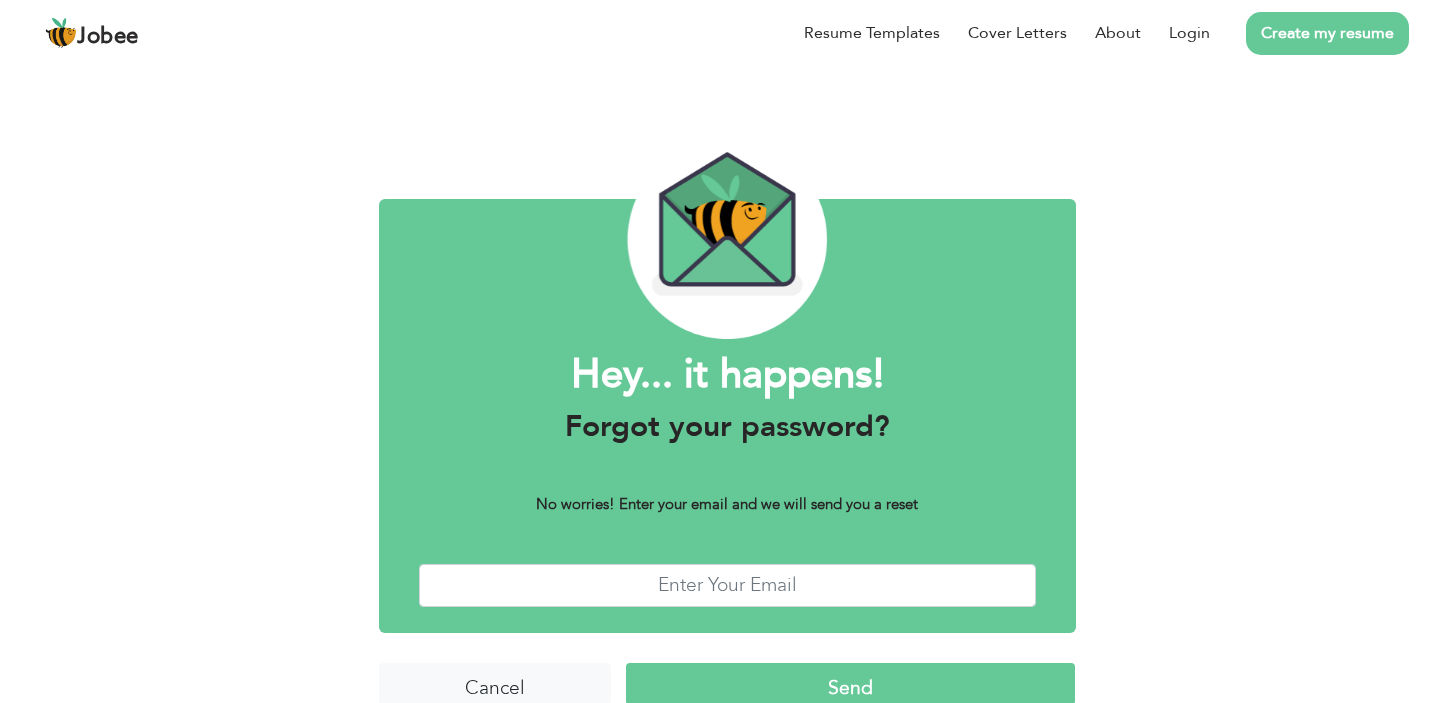 scroll, scrollTop: 0, scrollLeft: 0, axis: both 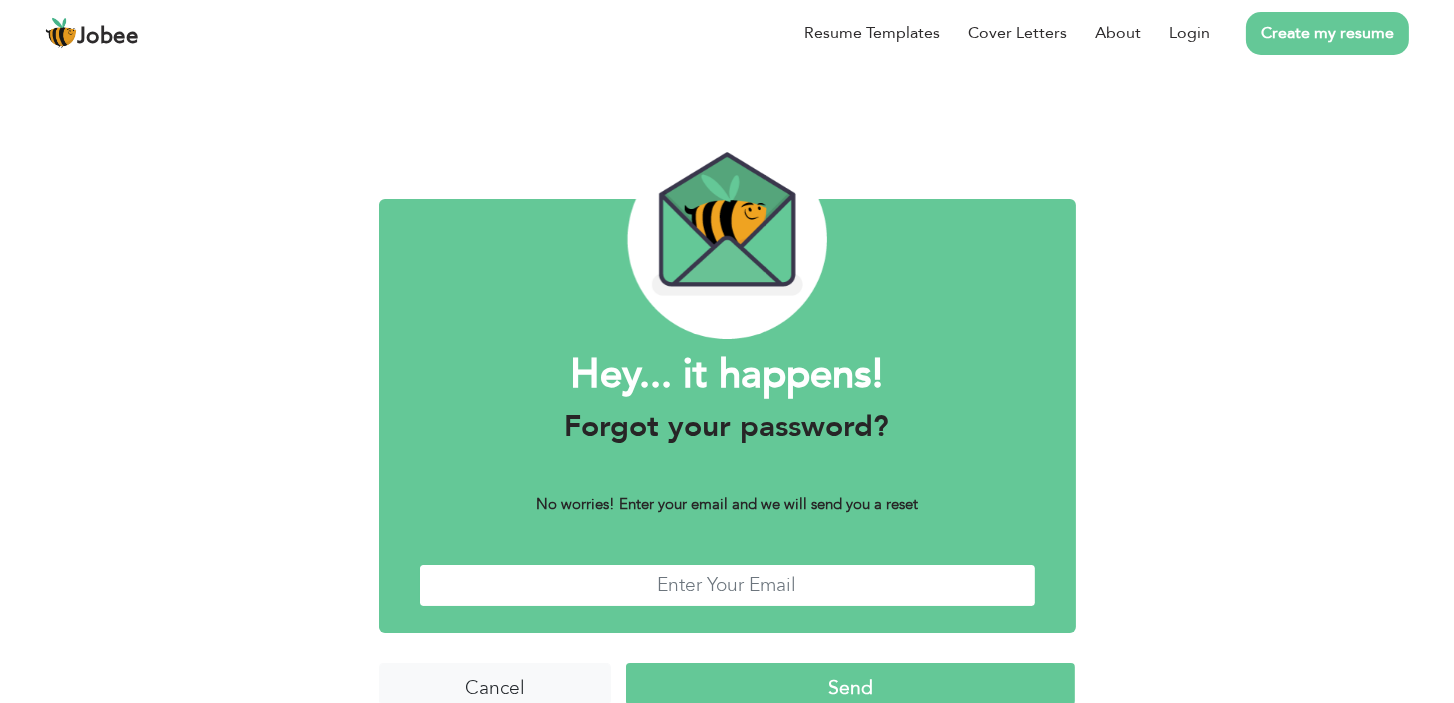 click at bounding box center [727, 585] 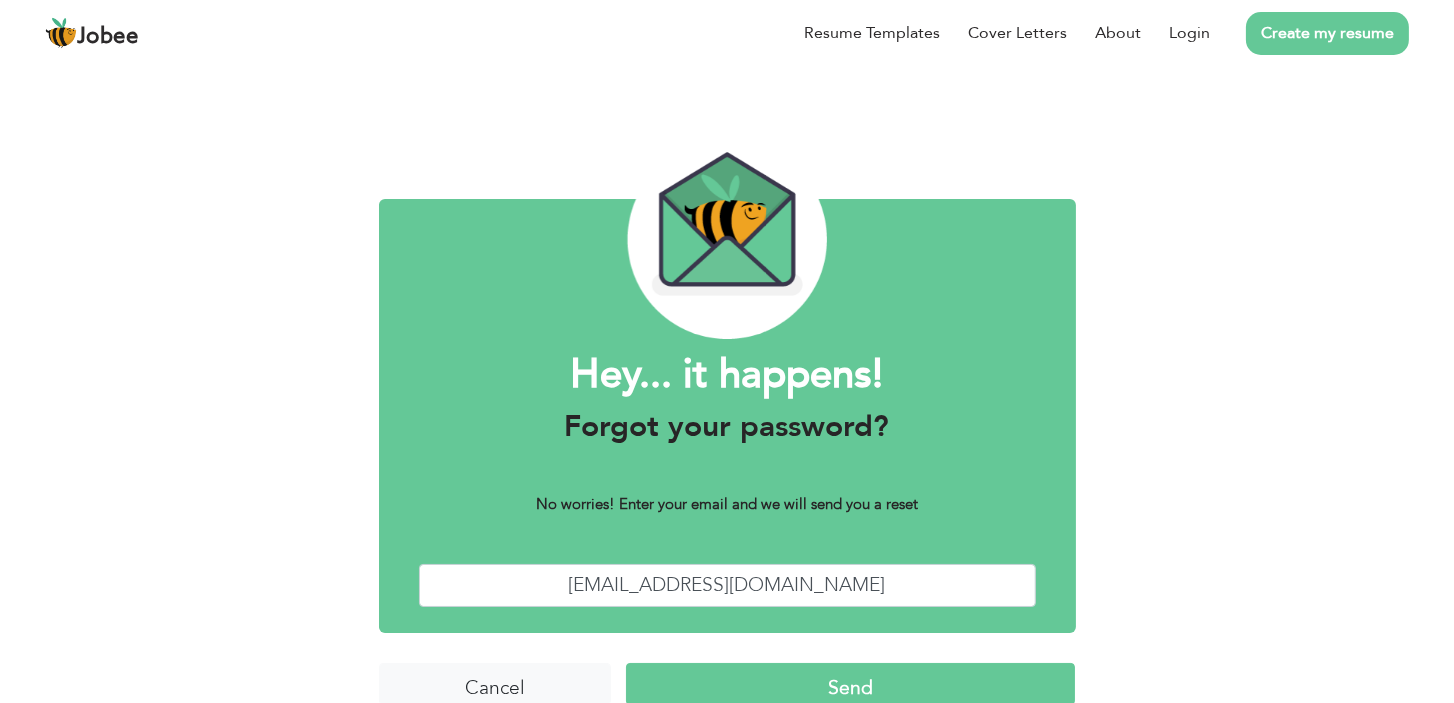 click on "Send" at bounding box center (851, 684) 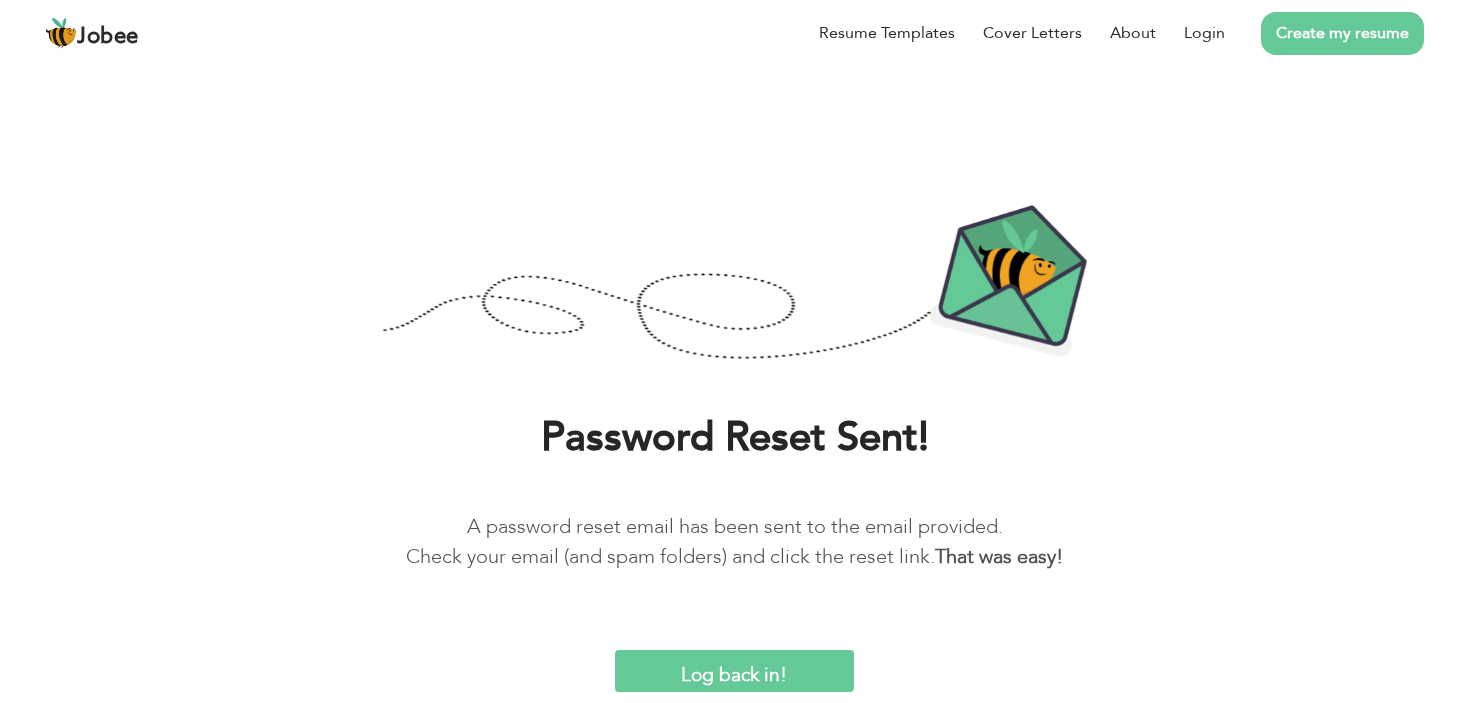 scroll, scrollTop: 0, scrollLeft: 0, axis: both 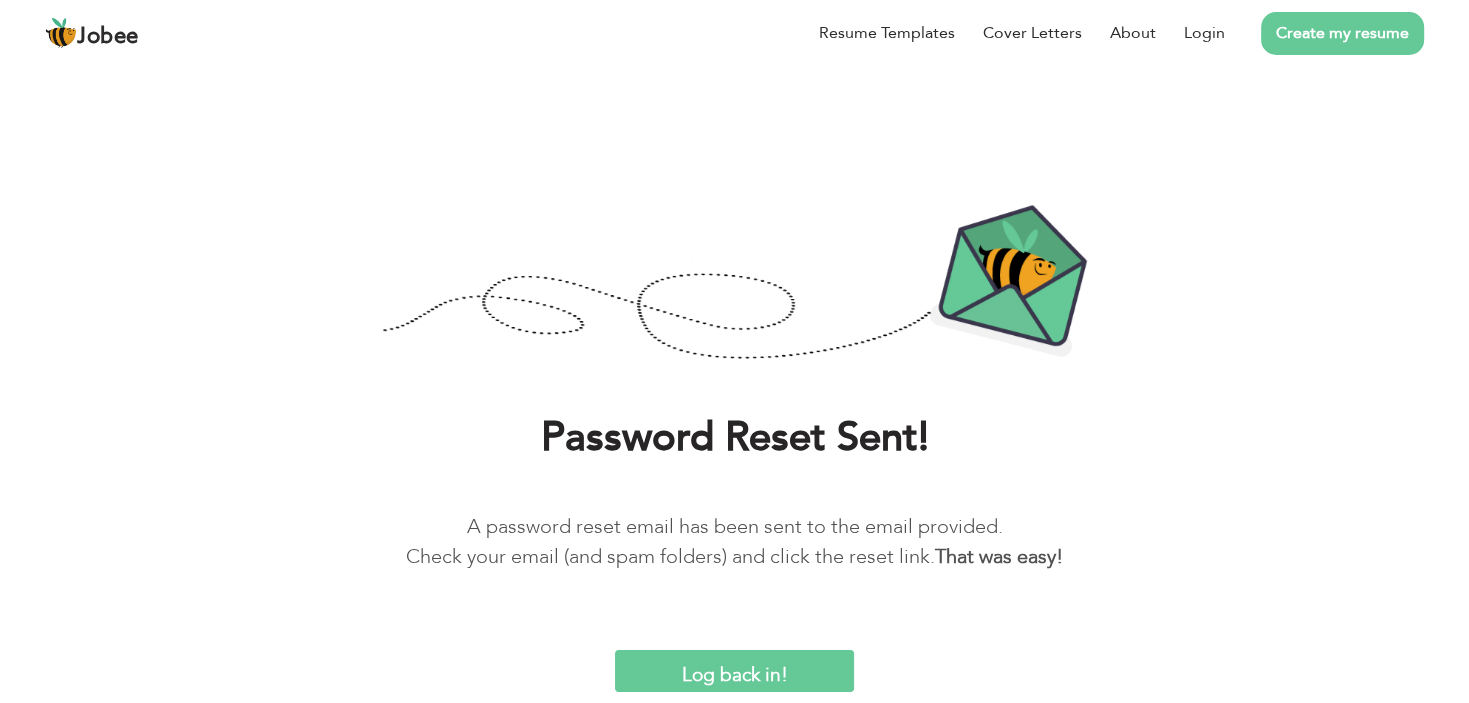 click on "Log back in!" at bounding box center [735, 671] 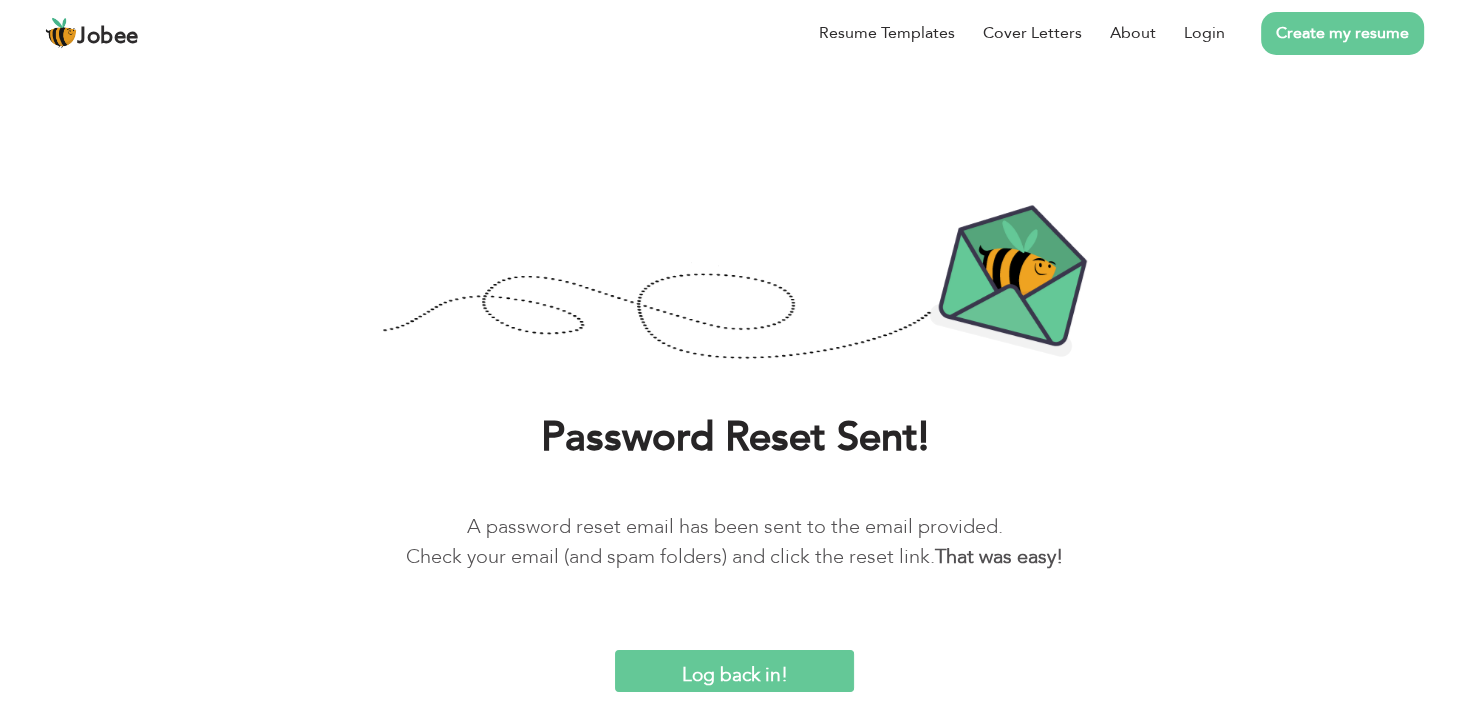 click on "Log back in!" at bounding box center [735, 671] 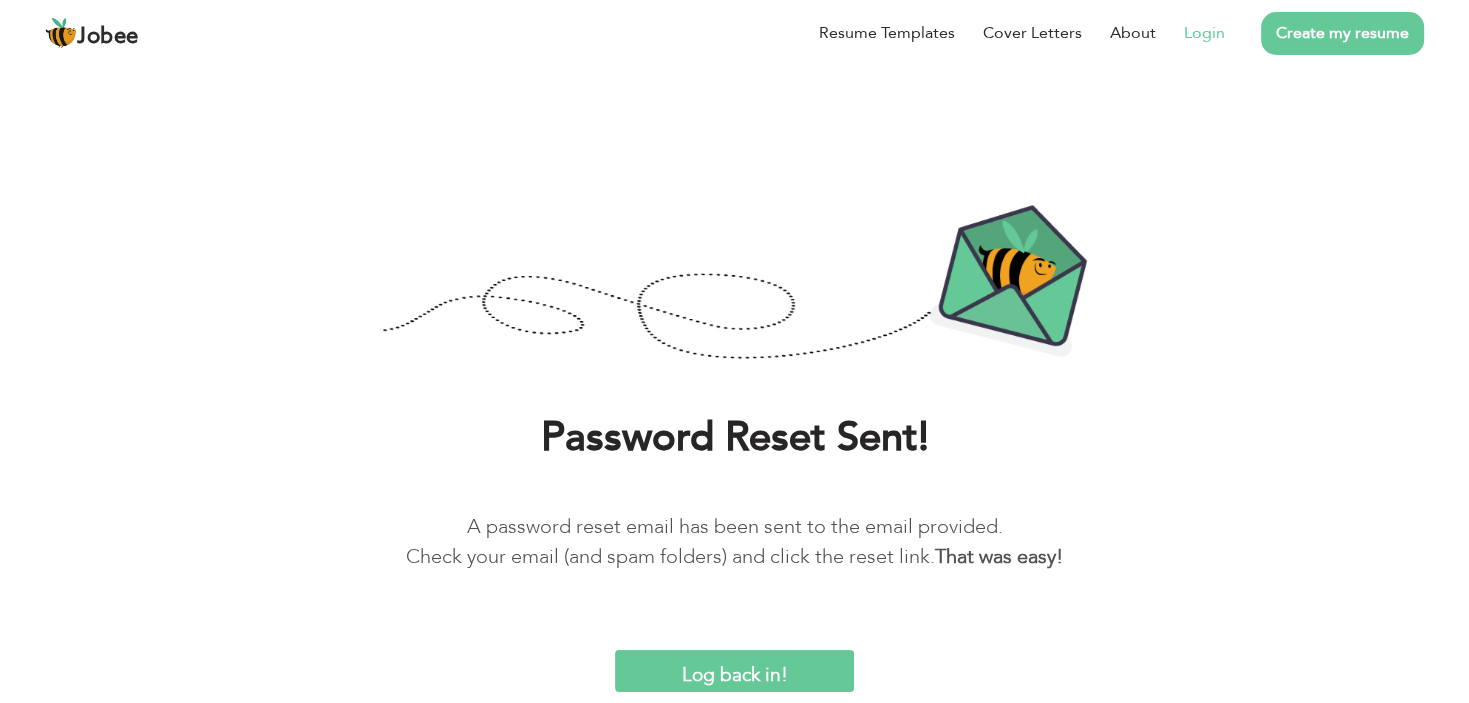 click on "Login" at bounding box center (1204, 33) 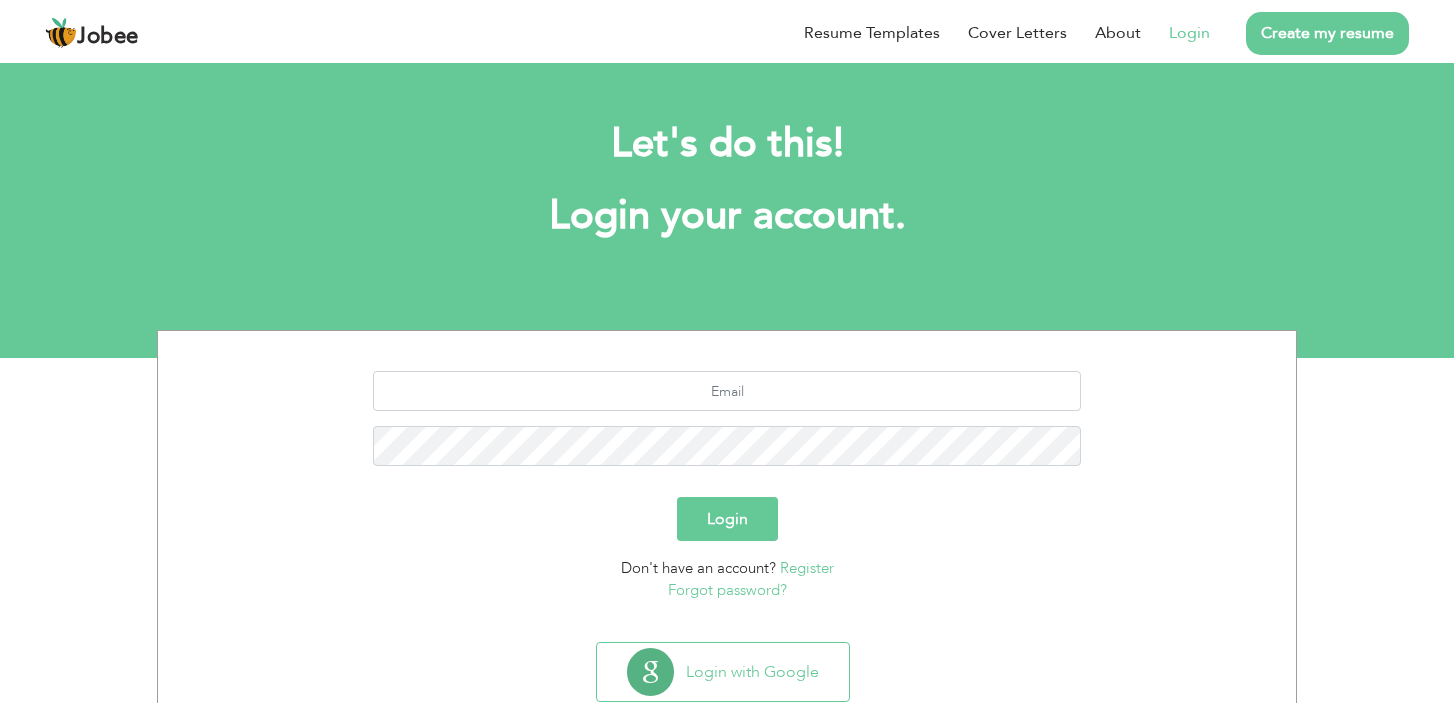 scroll, scrollTop: 0, scrollLeft: 0, axis: both 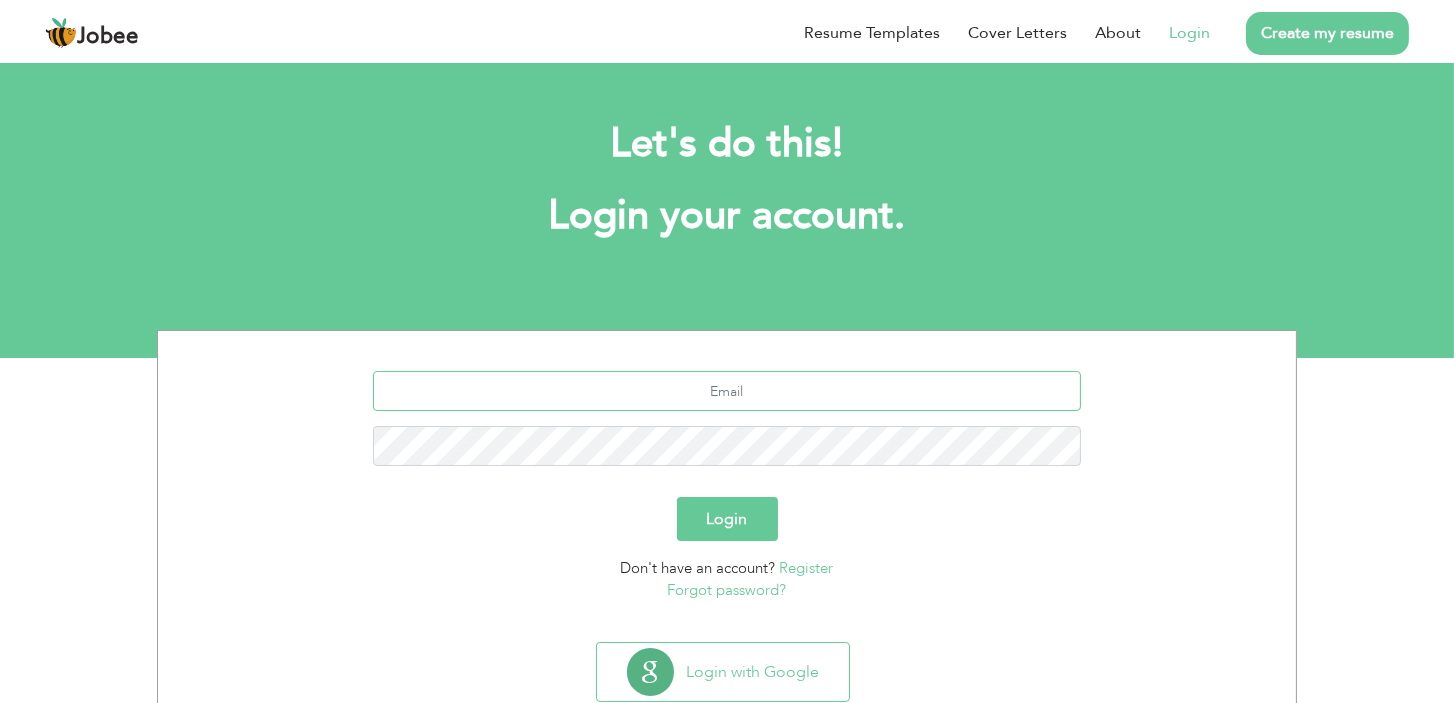 click at bounding box center [727, 391] 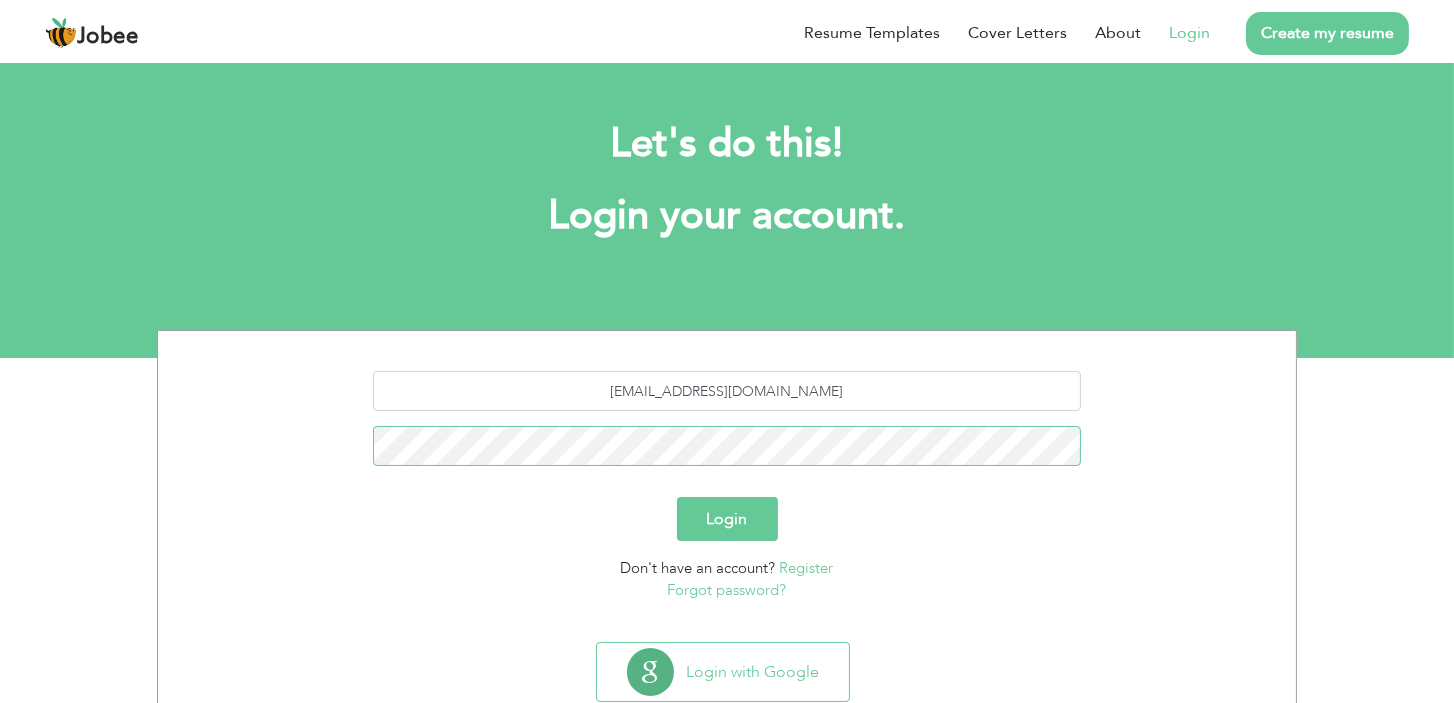 click on "Login" at bounding box center [727, 519] 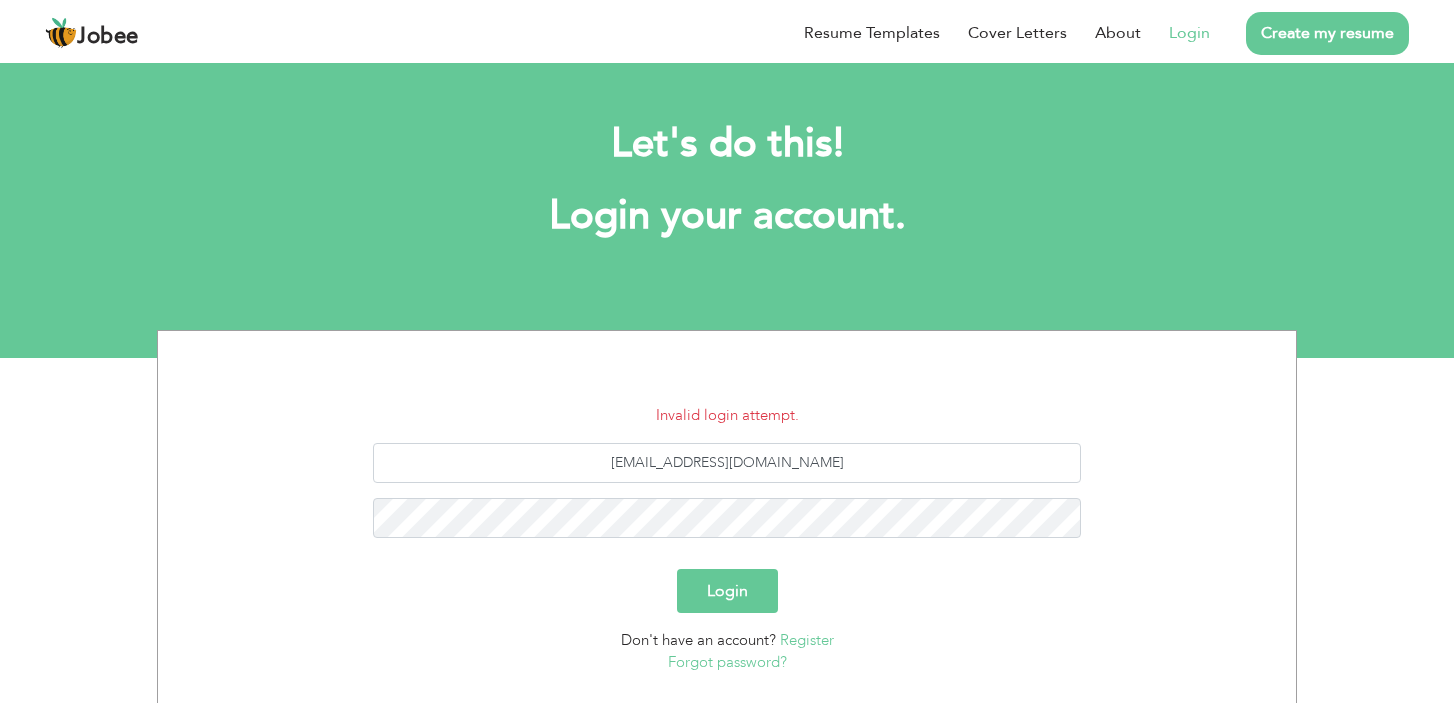 scroll, scrollTop: 0, scrollLeft: 0, axis: both 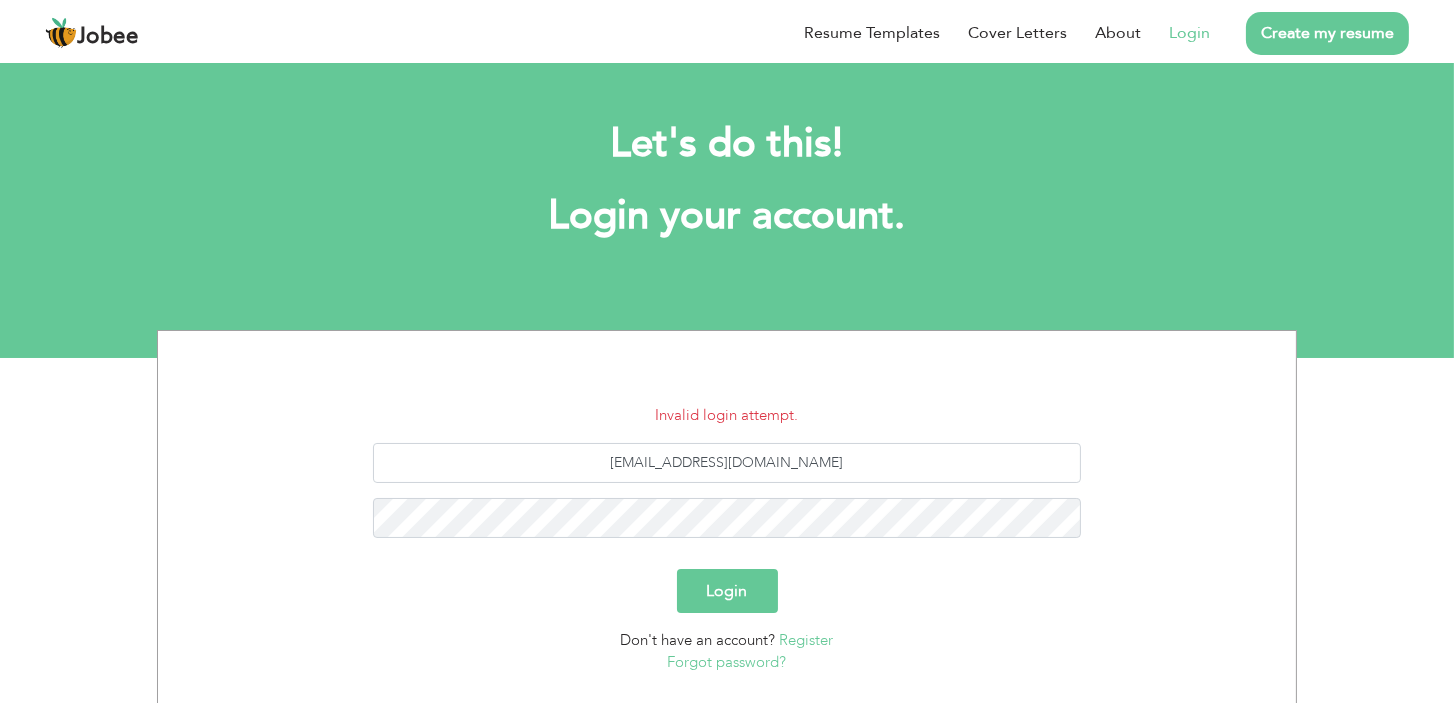 click on "Login" at bounding box center [727, 591] 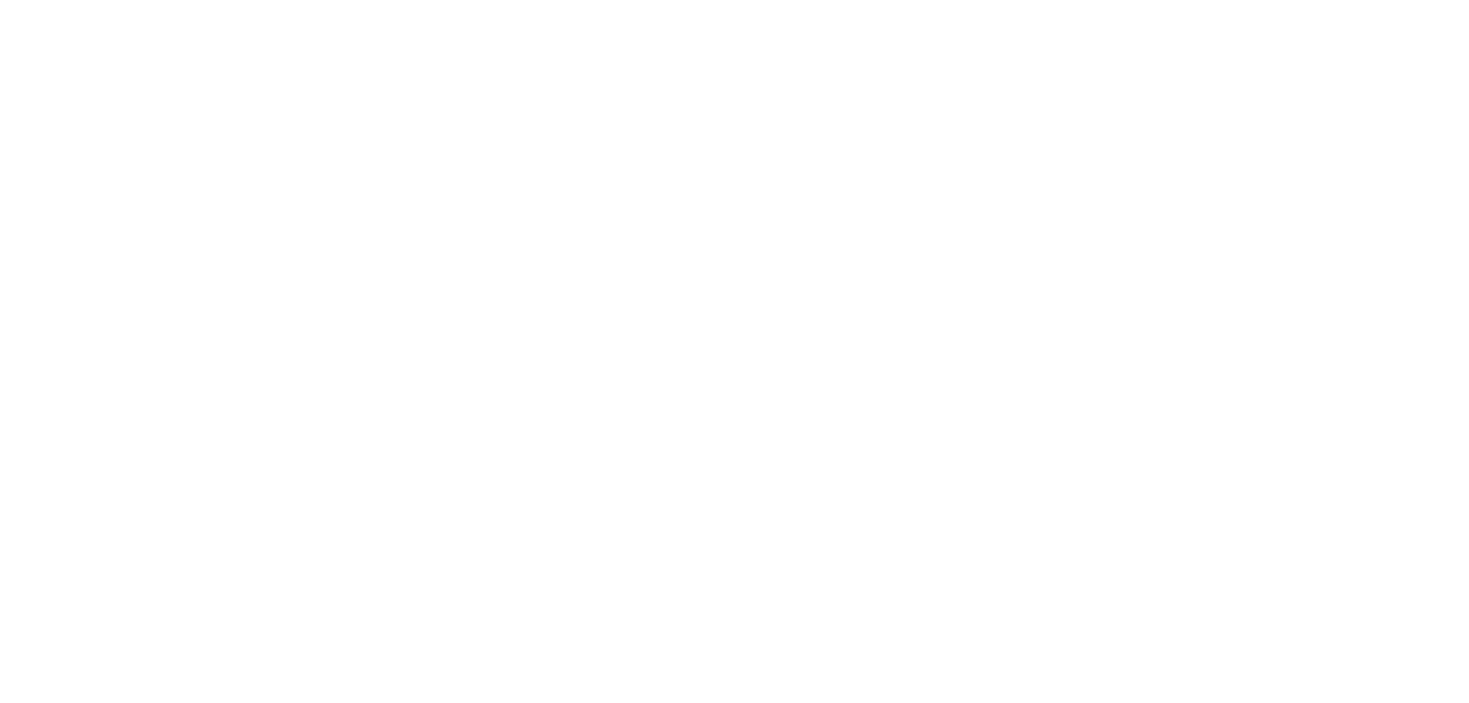 scroll, scrollTop: 0, scrollLeft: 0, axis: both 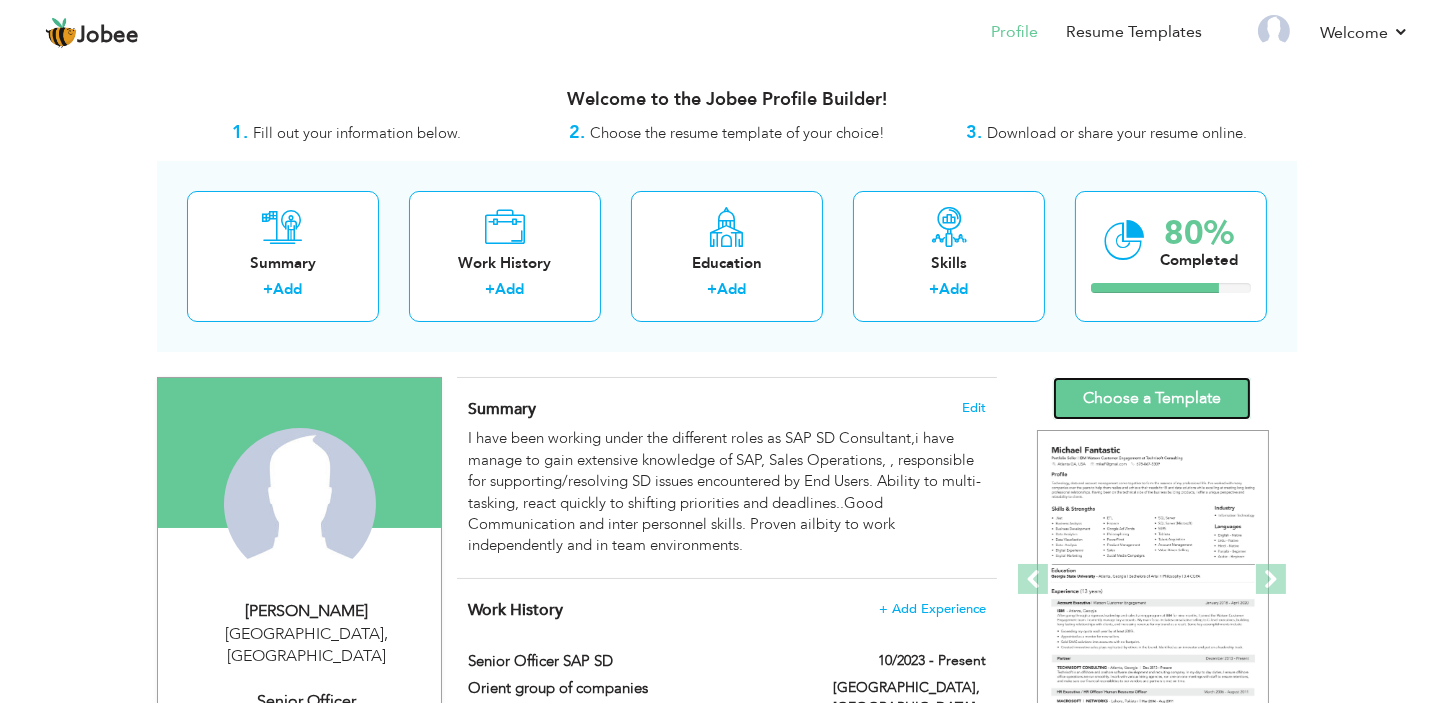 click on "Choose a Template" at bounding box center [1152, 398] 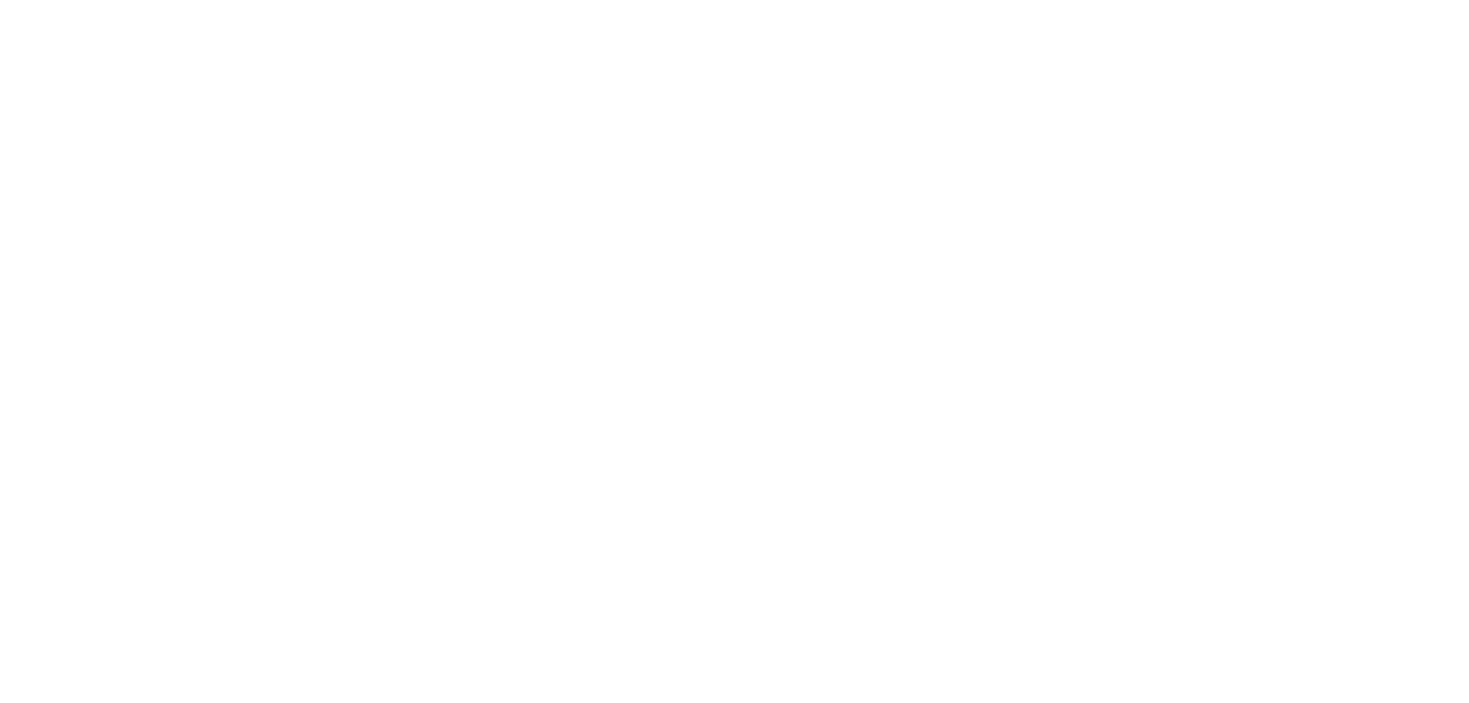 scroll, scrollTop: 0, scrollLeft: 0, axis: both 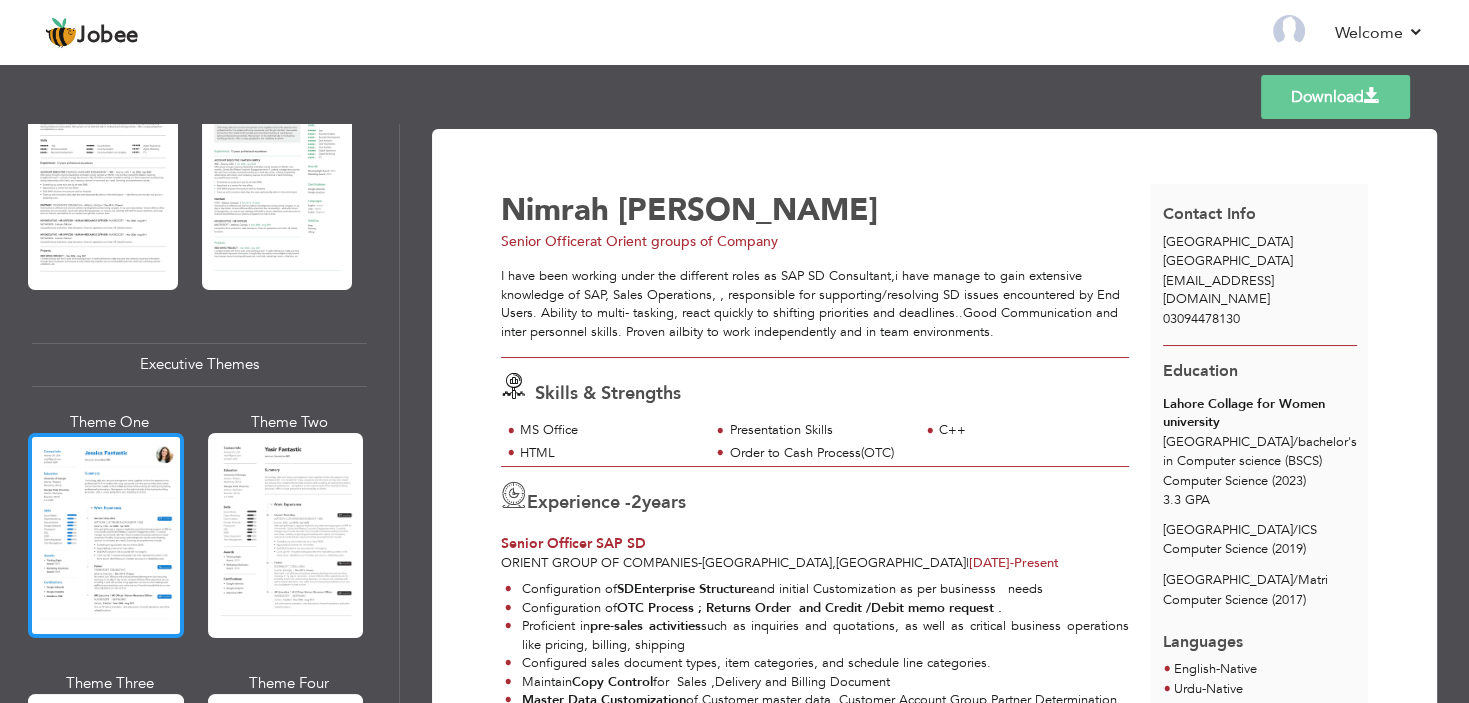 click at bounding box center (106, 535) 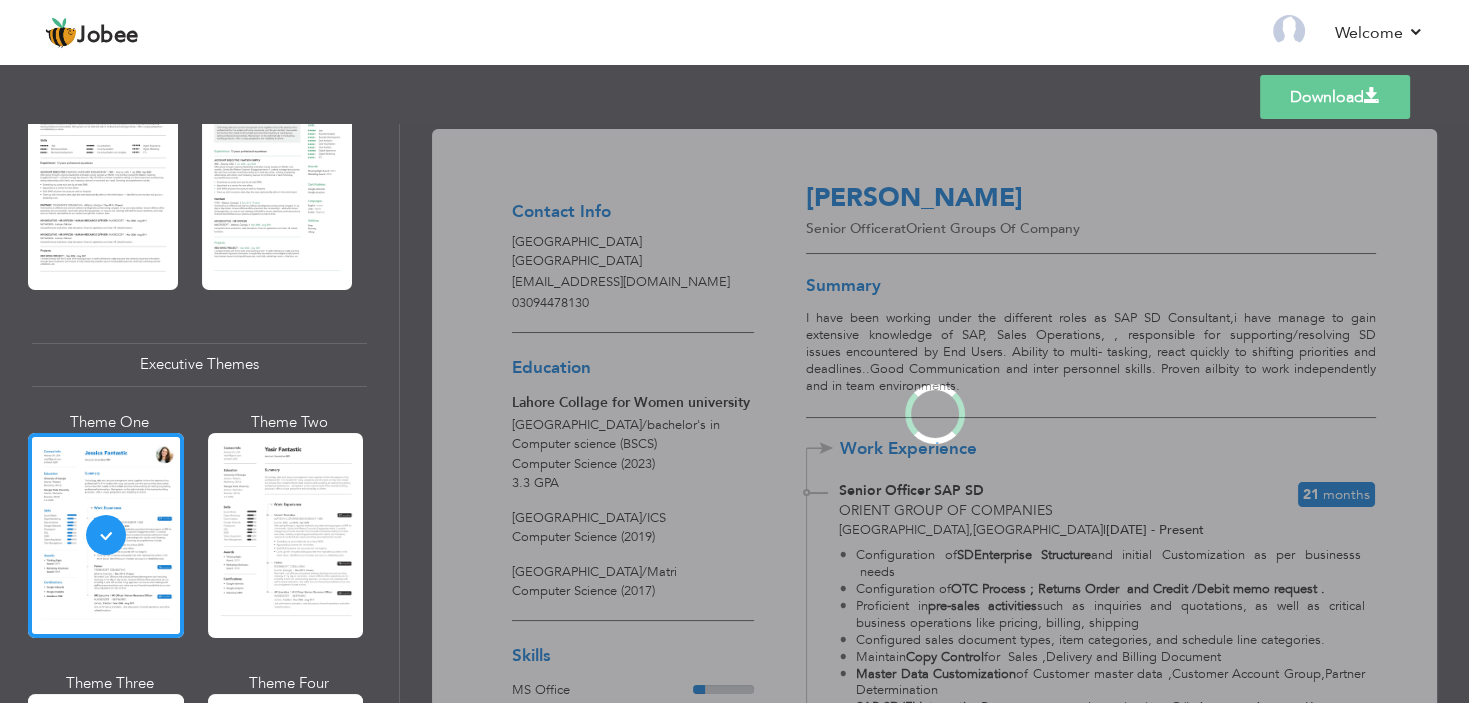 scroll, scrollTop: 1299, scrollLeft: 0, axis: vertical 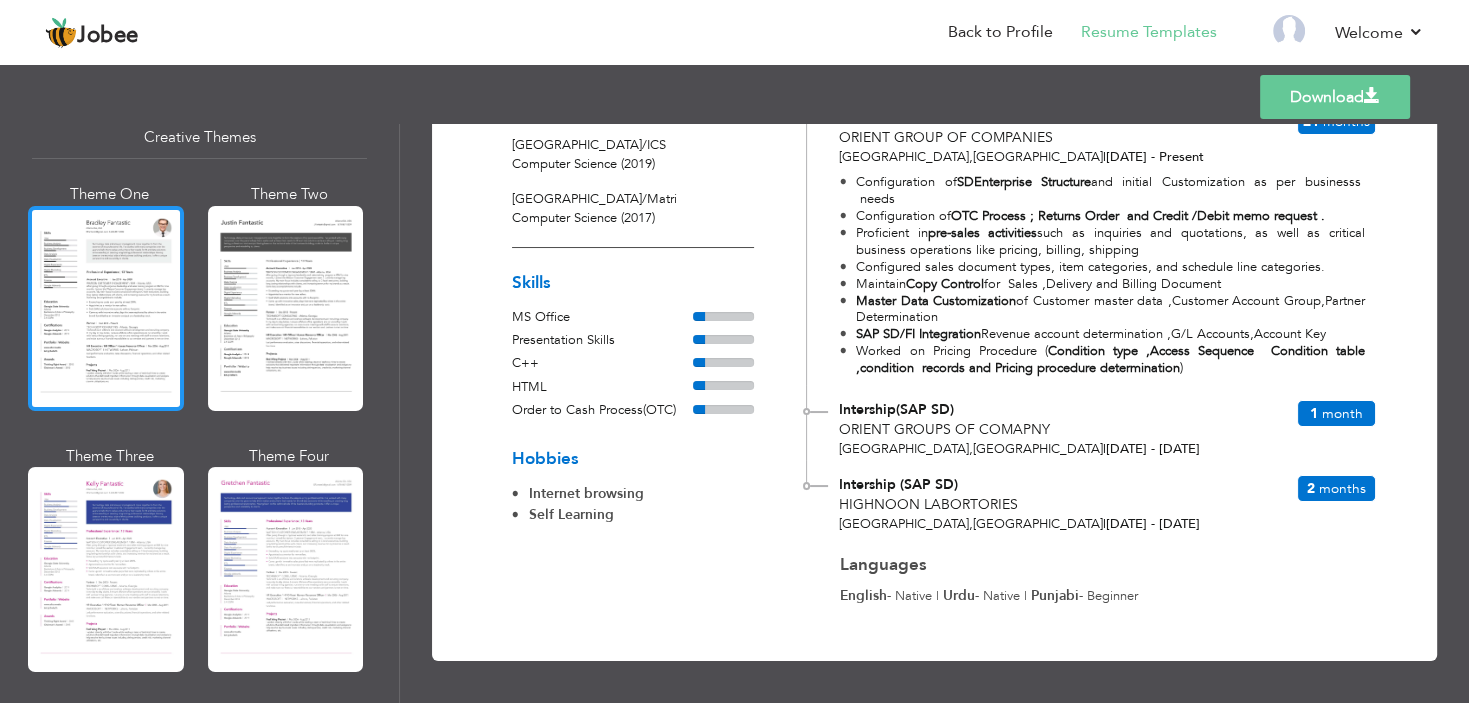 click at bounding box center (106, 308) 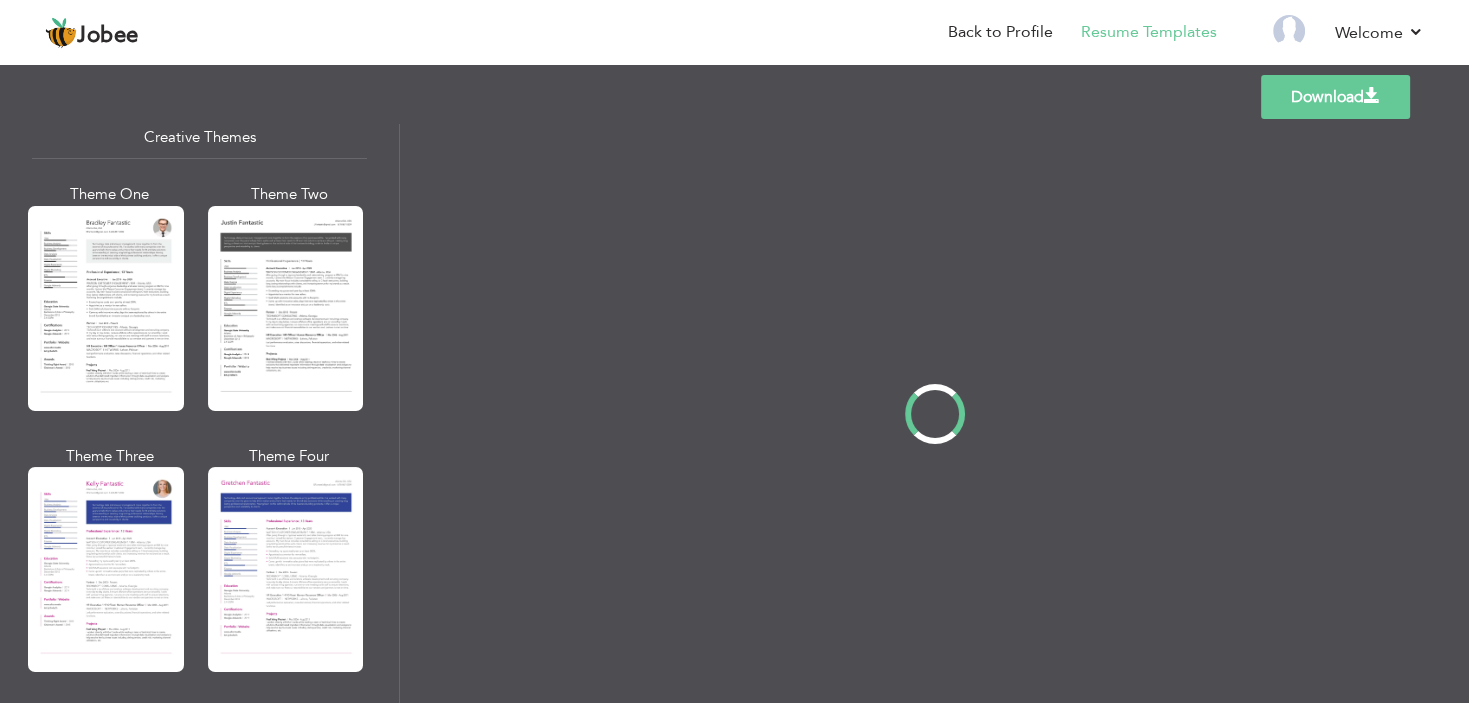 scroll, scrollTop: 0, scrollLeft: 0, axis: both 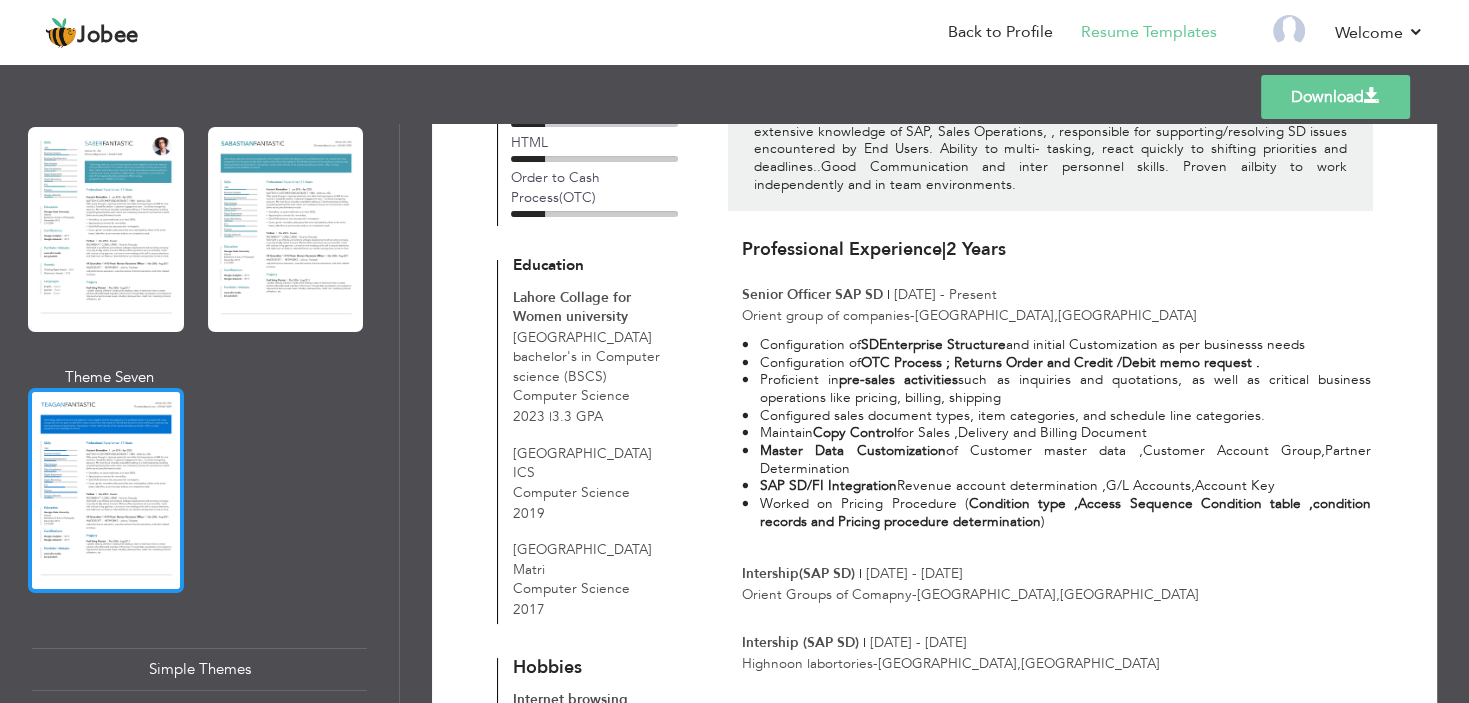 click at bounding box center (106, 490) 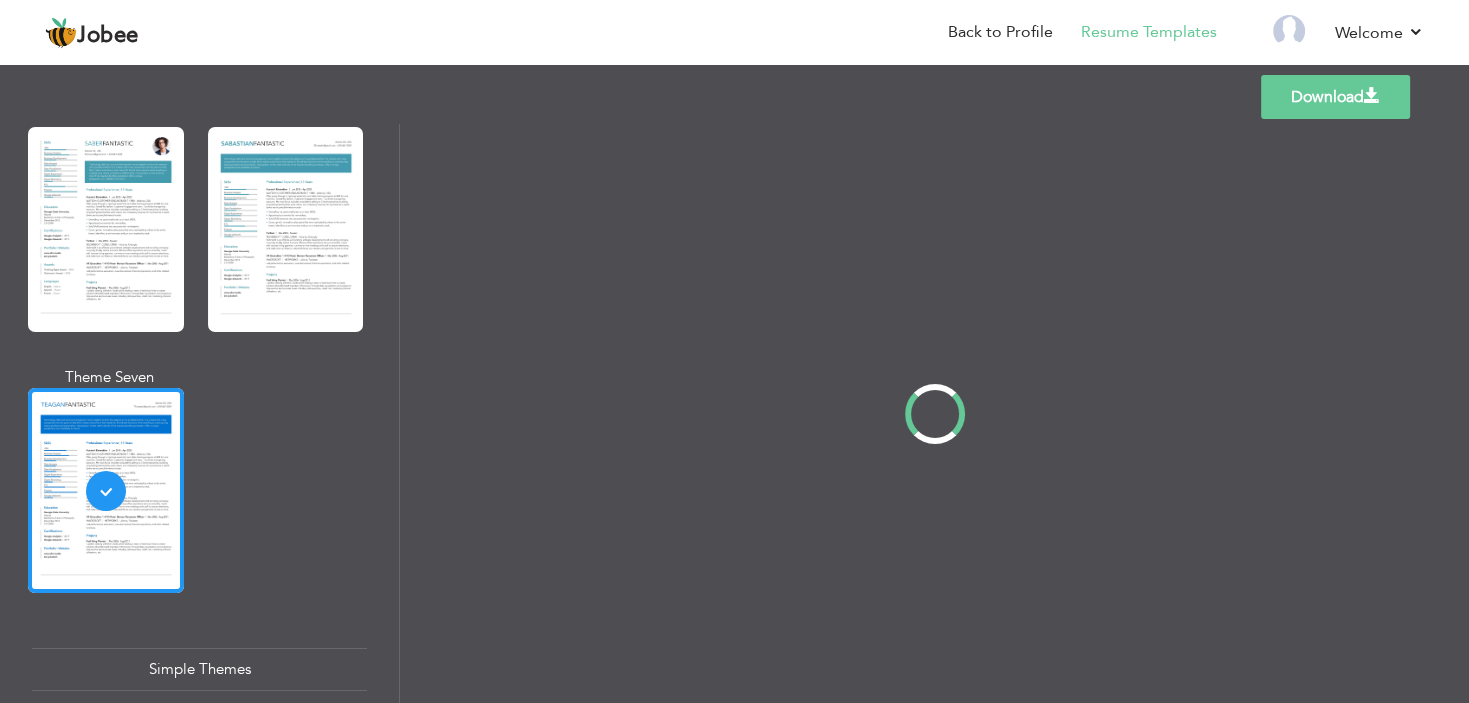 scroll, scrollTop: 0, scrollLeft: 0, axis: both 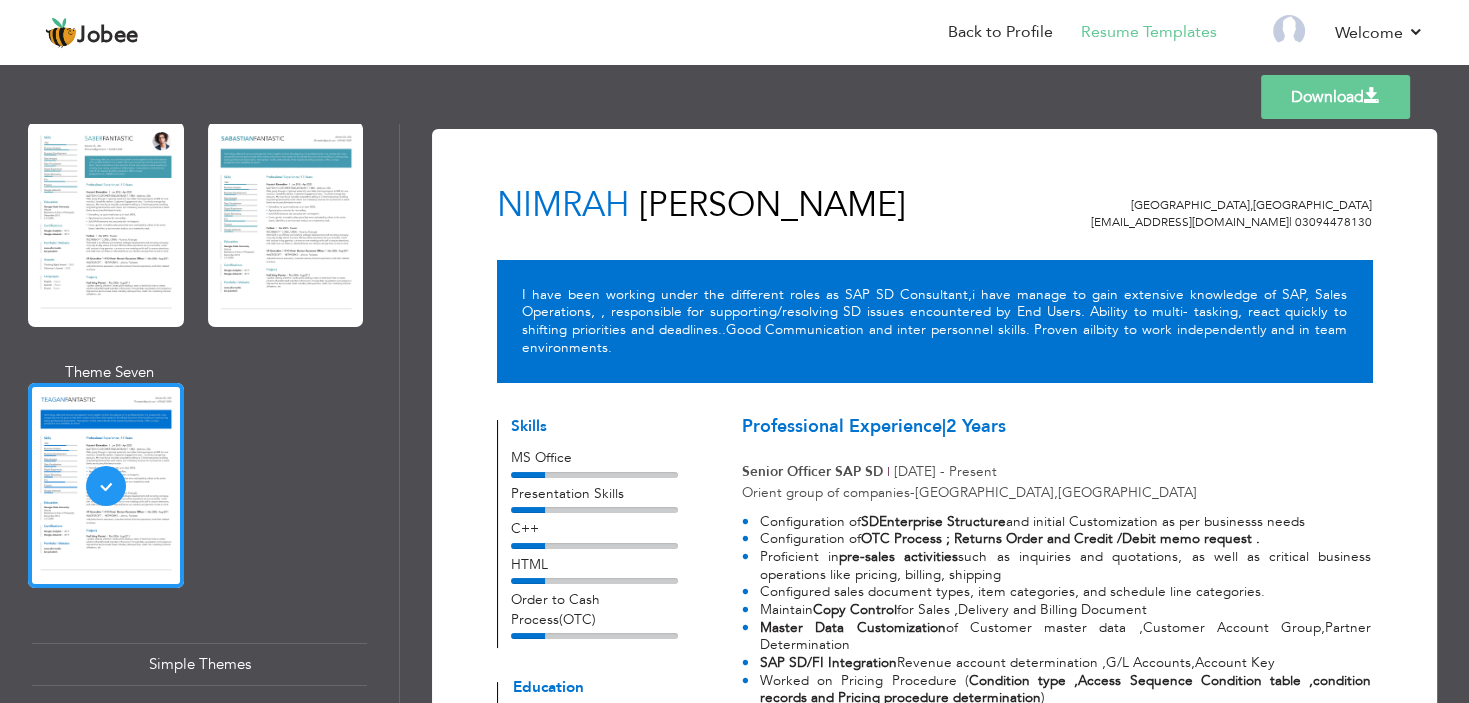 click on "Simple Themes" at bounding box center (199, 664) 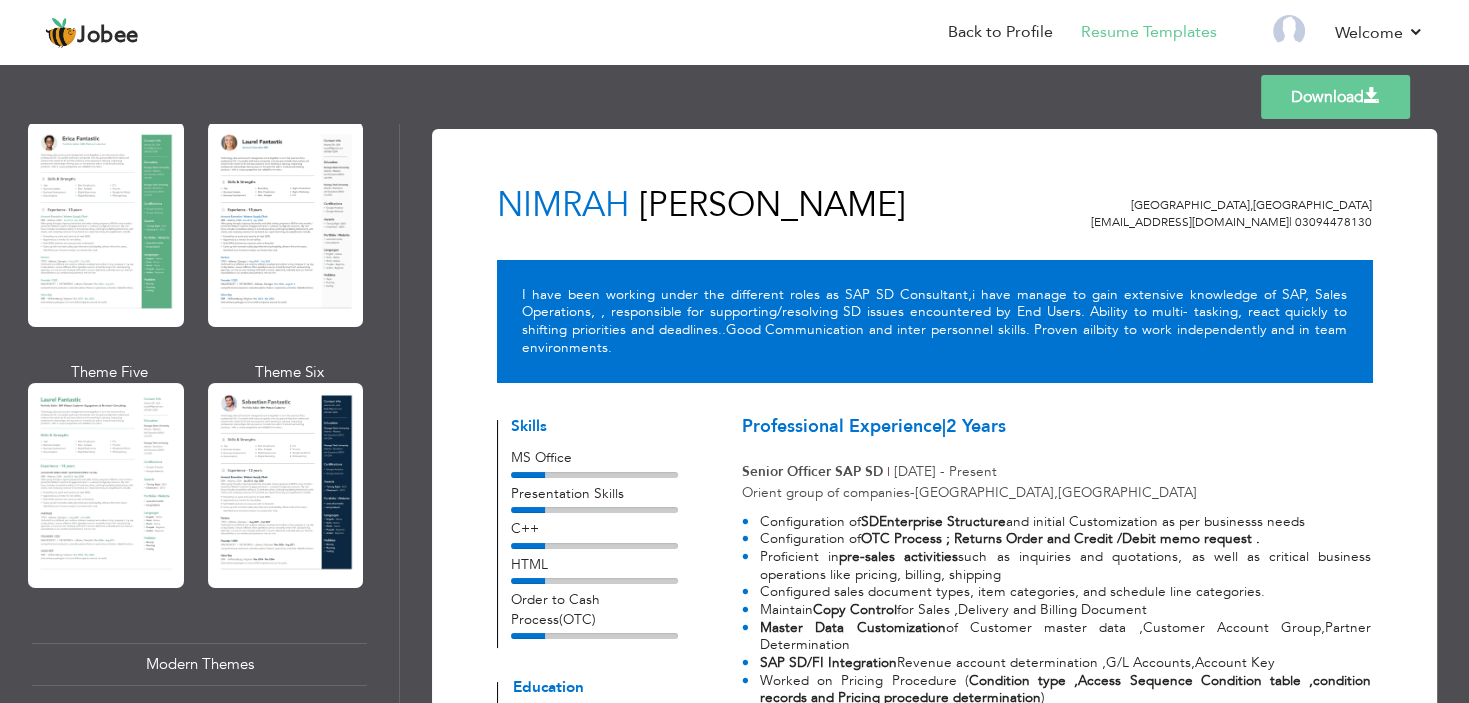 scroll, scrollTop: 0, scrollLeft: 0, axis: both 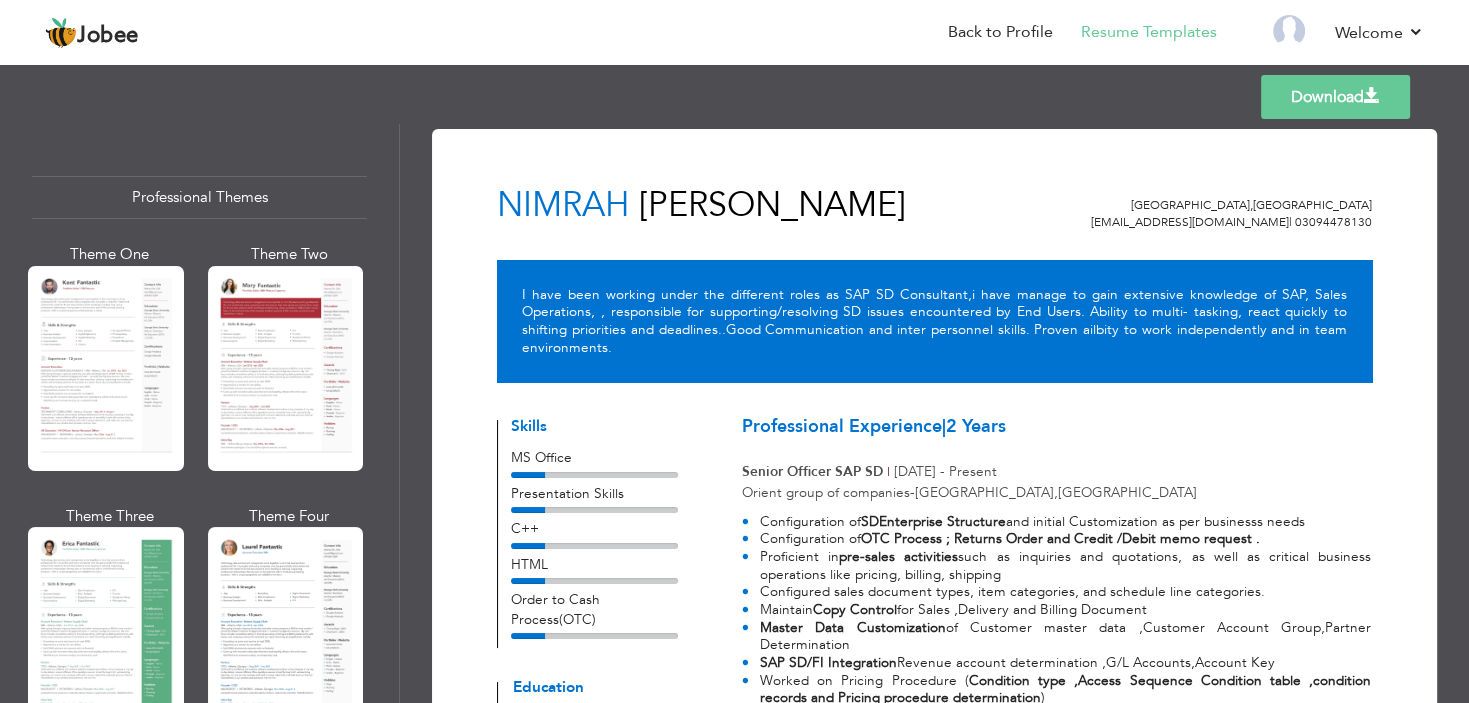 click on "Professional Themes" at bounding box center (199, 197) 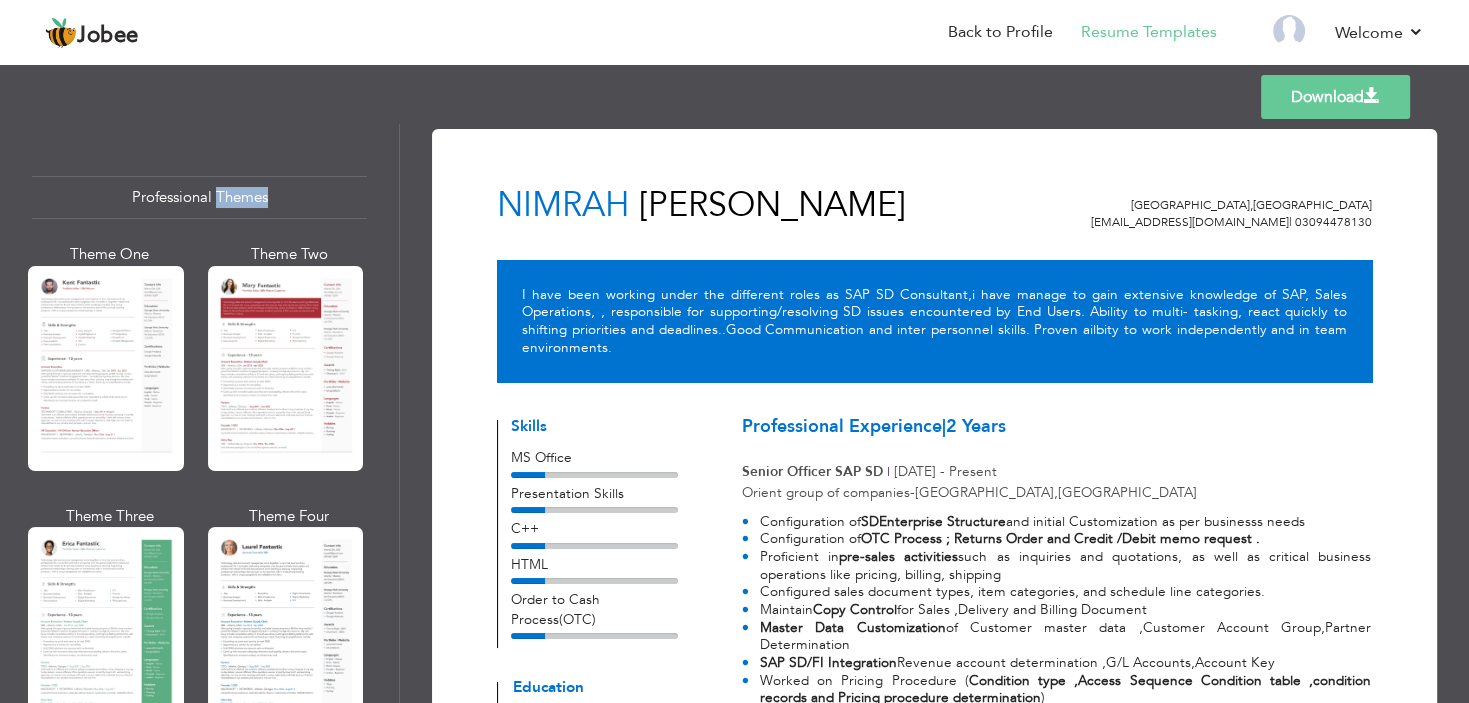 click on "Professional Themes" at bounding box center (199, 197) 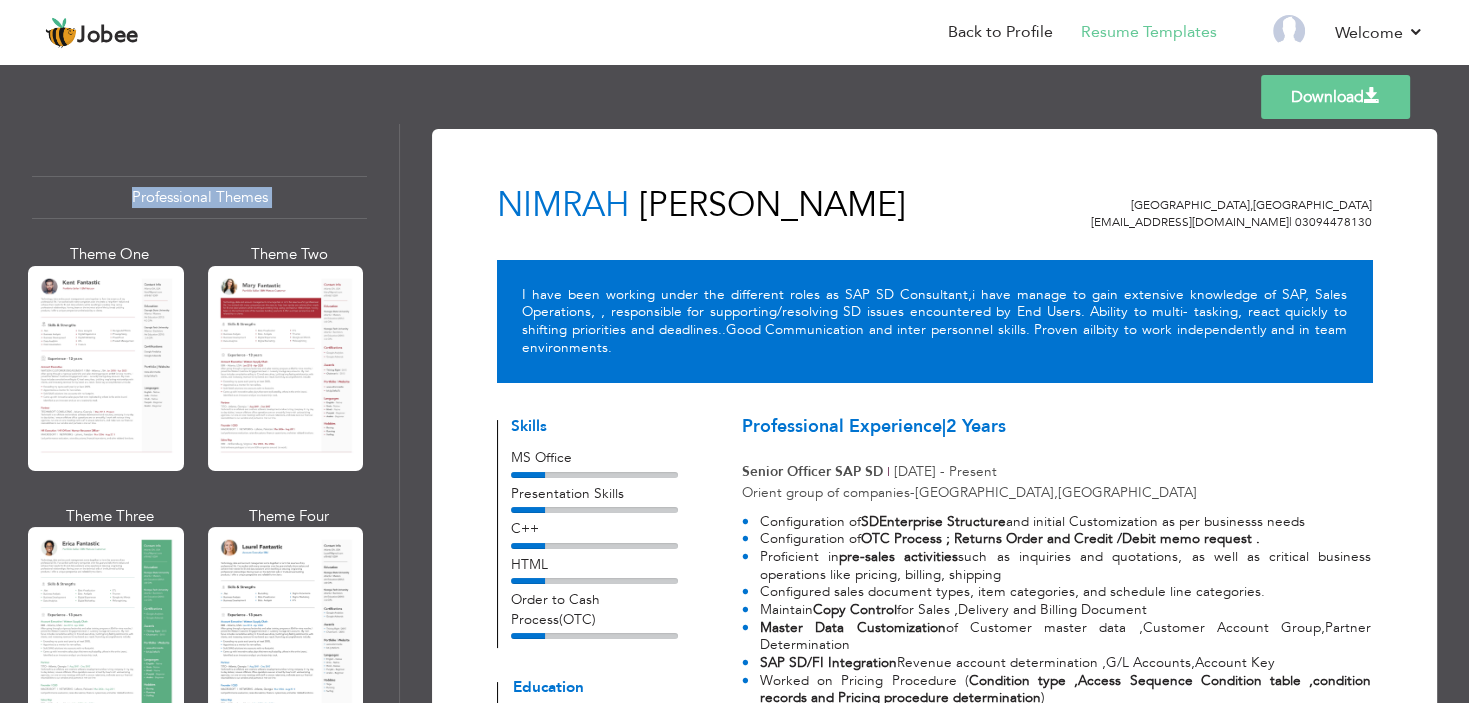 click on "Professional Themes" at bounding box center [199, 197] 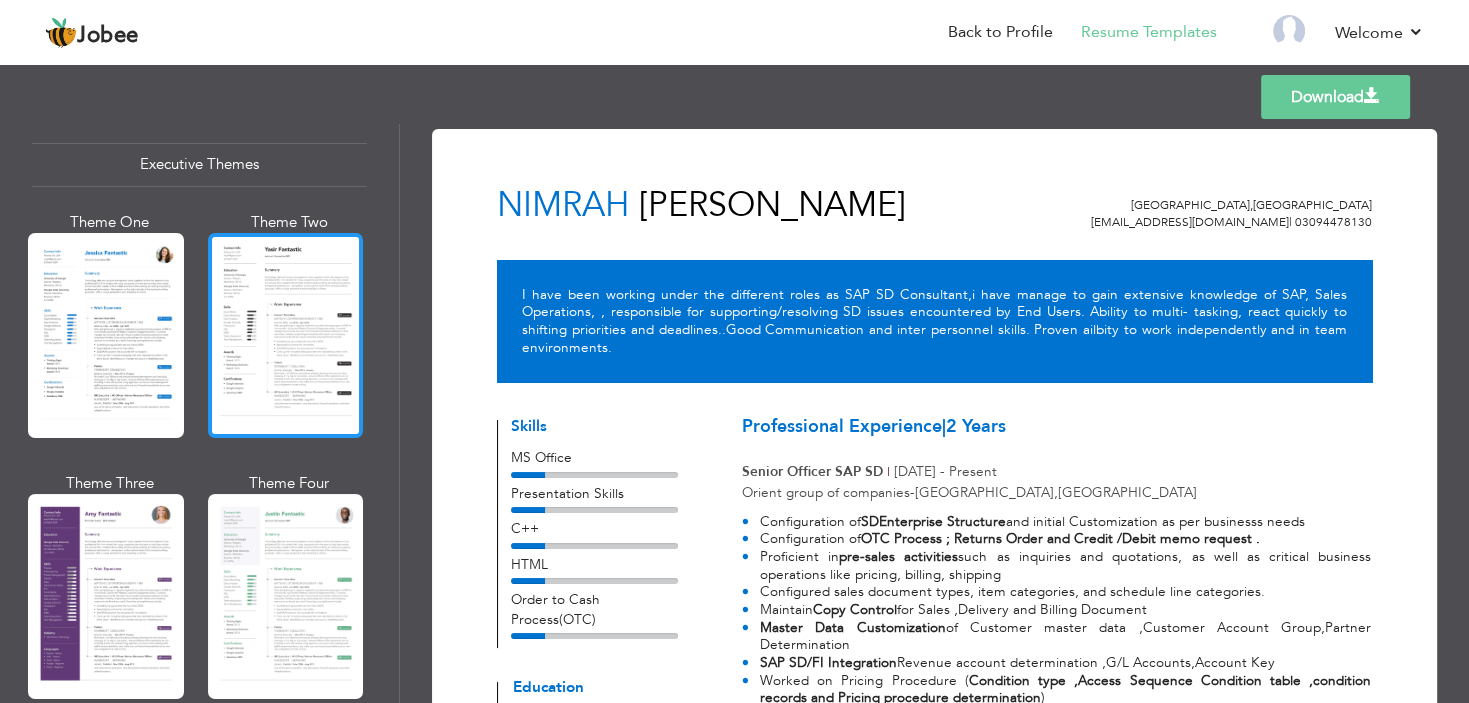 scroll, scrollTop: 1200, scrollLeft: 0, axis: vertical 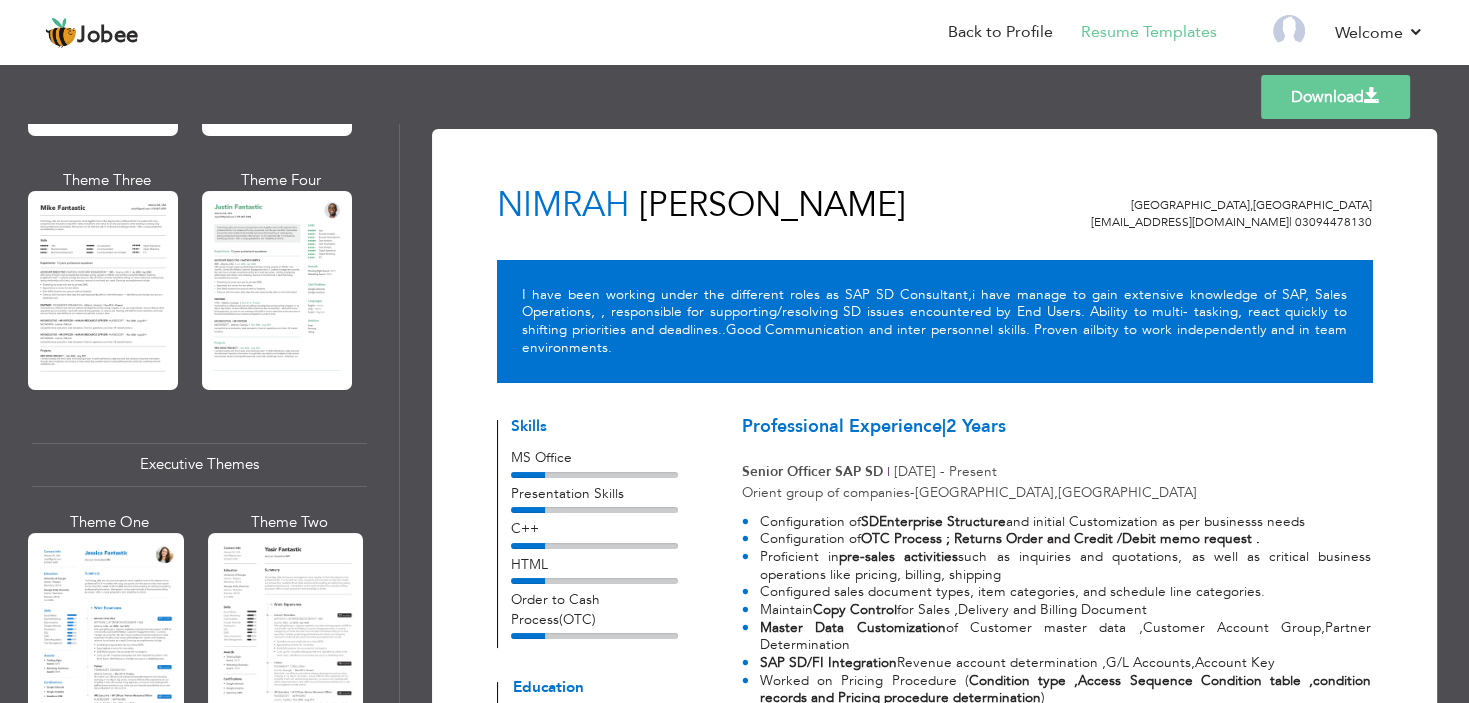 click on "Executive Themes" at bounding box center (199, 464) 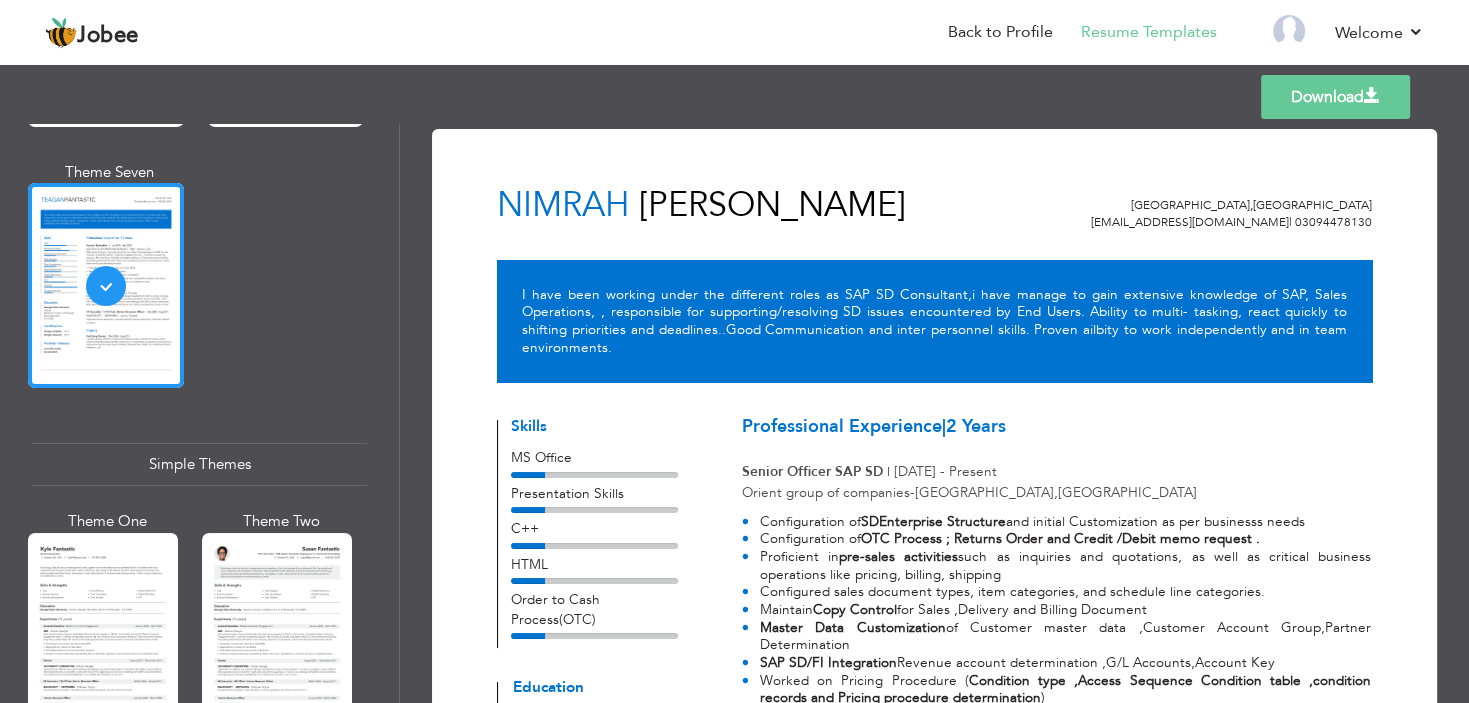 scroll, scrollTop: 3505, scrollLeft: 0, axis: vertical 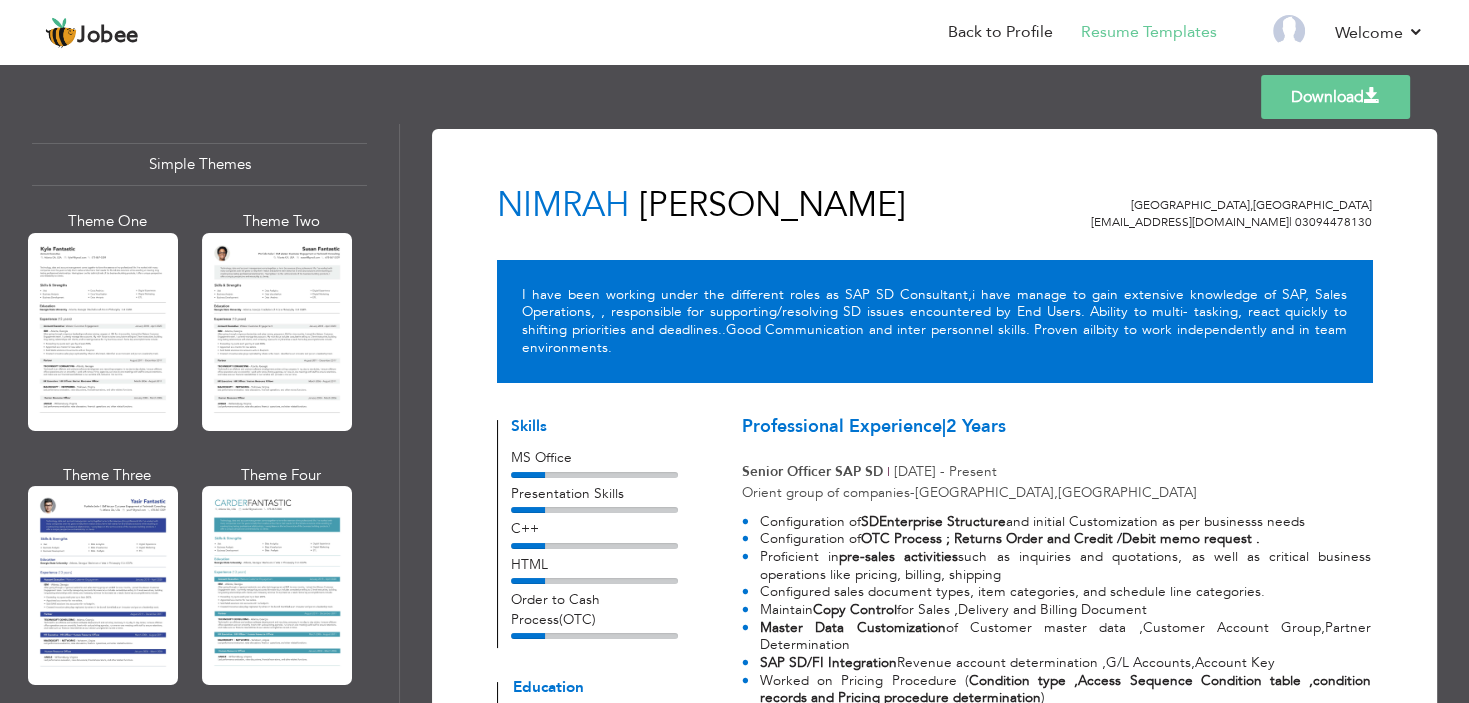 click at bounding box center [277, 585] 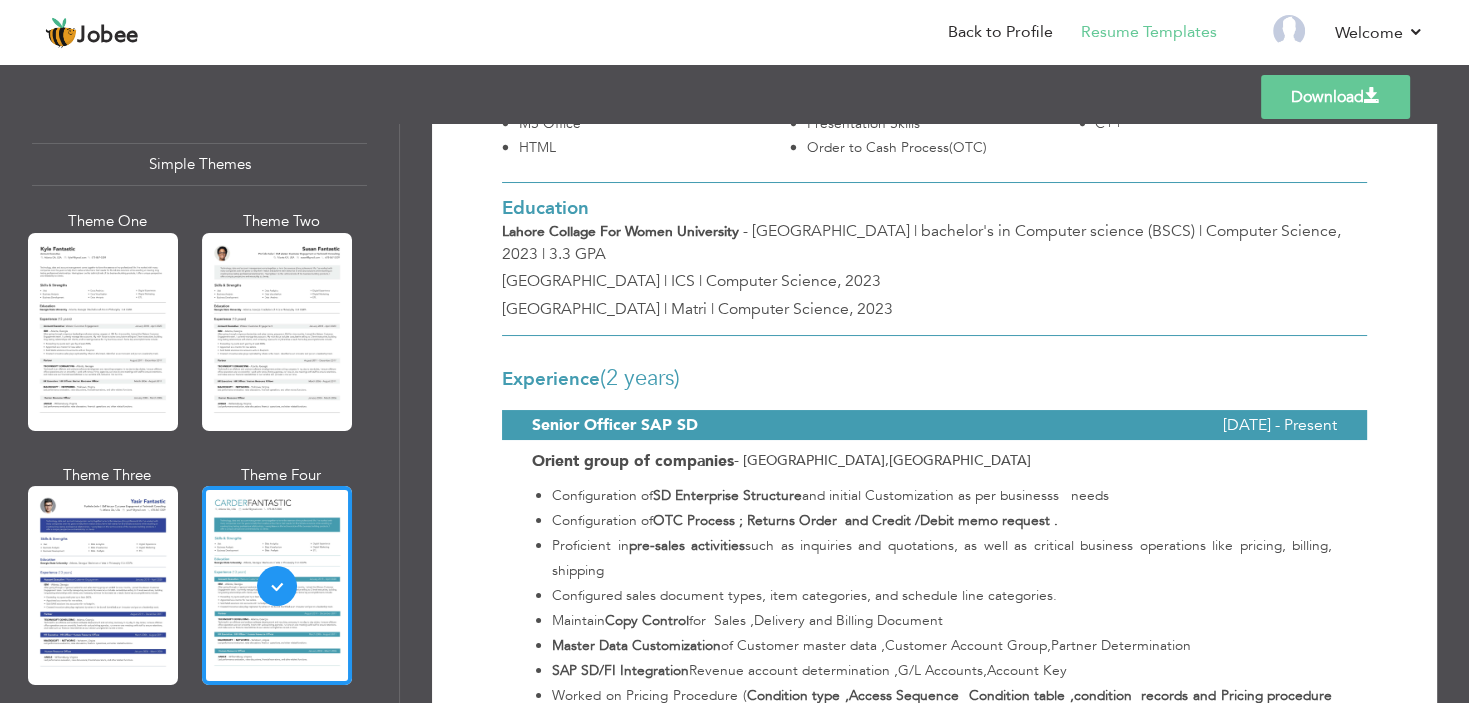 scroll, scrollTop: 285, scrollLeft: 0, axis: vertical 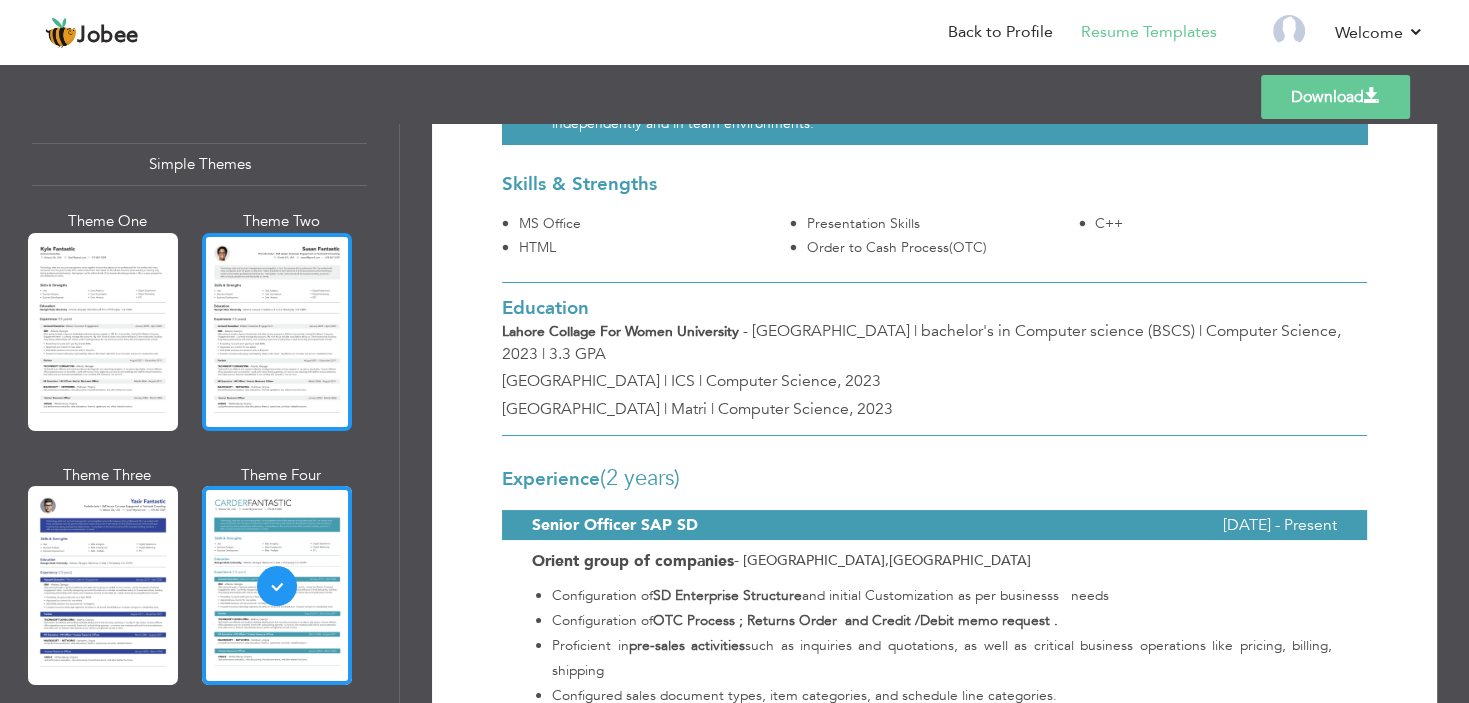 click at bounding box center (277, 332) 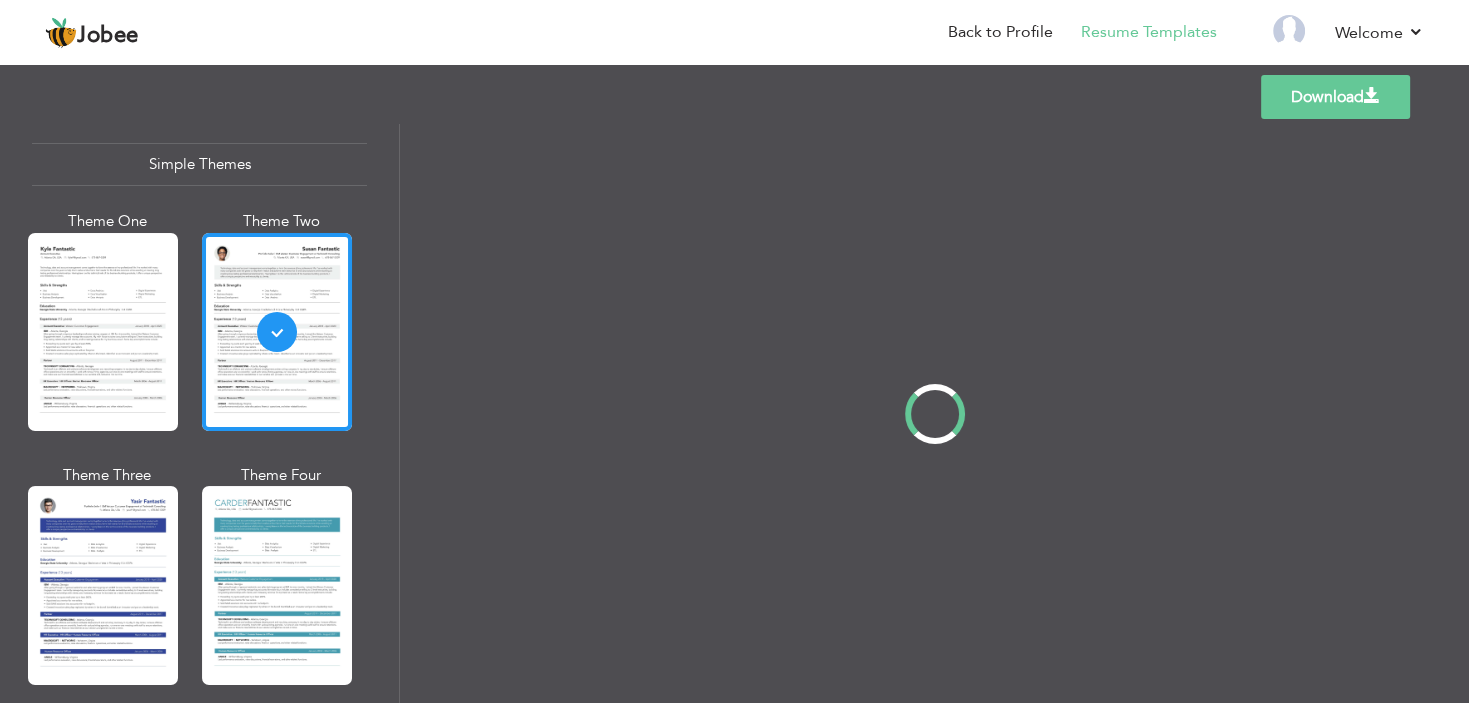 scroll, scrollTop: 0, scrollLeft: 0, axis: both 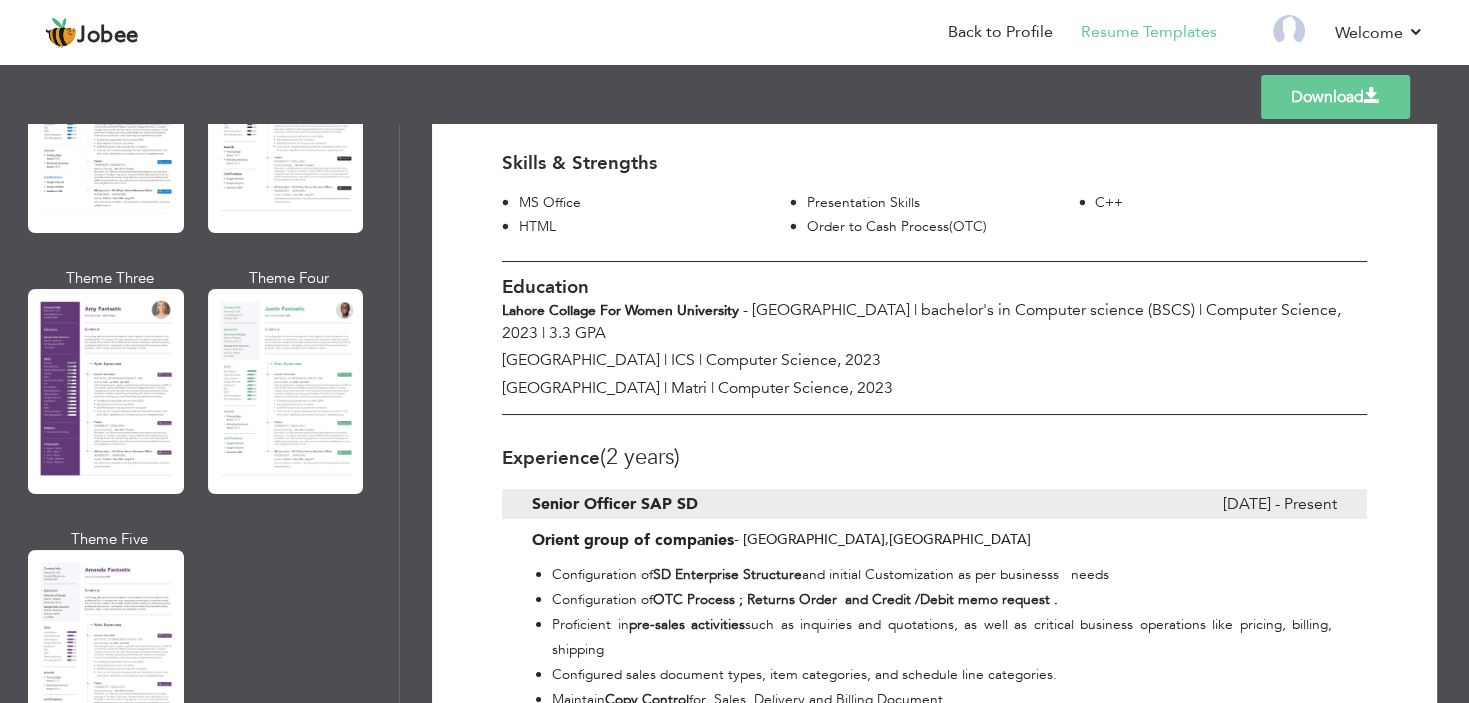 click at bounding box center (106, 391) 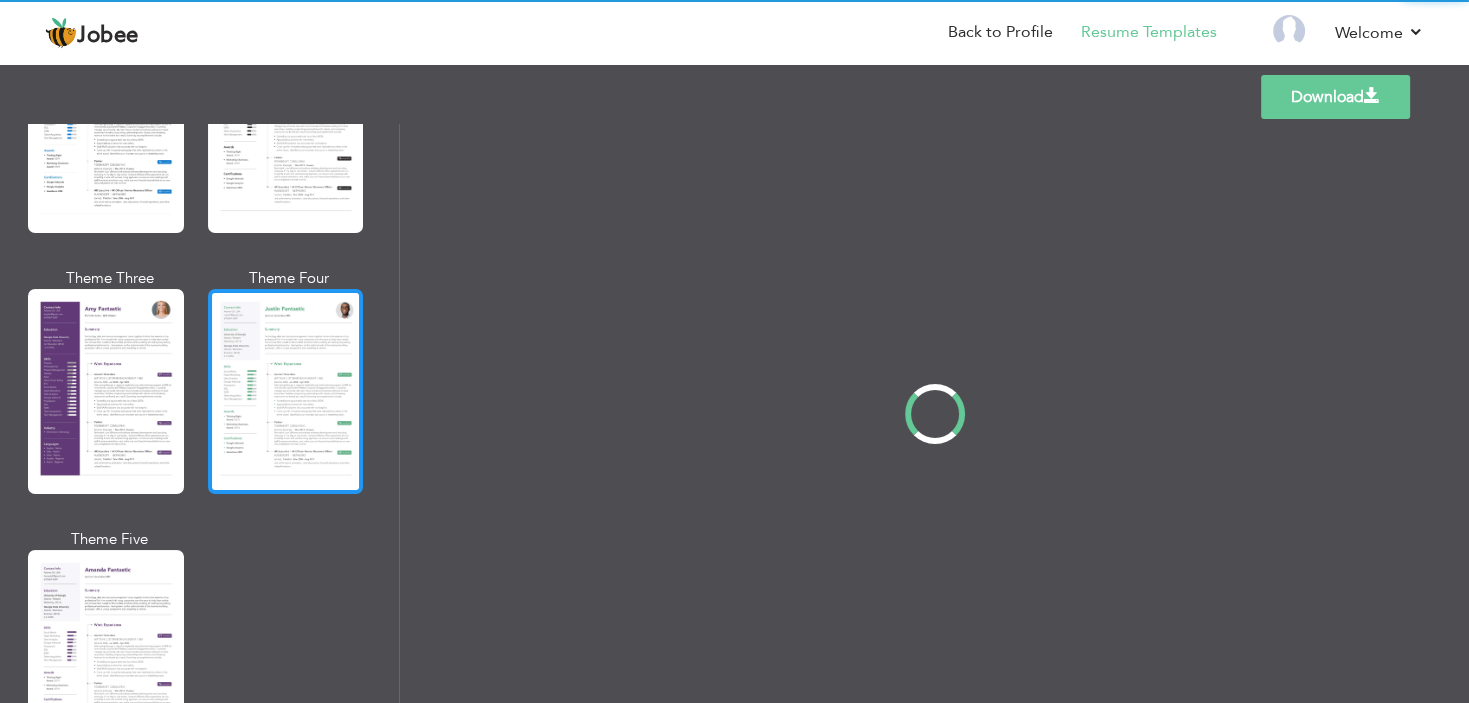 scroll, scrollTop: 0, scrollLeft: 0, axis: both 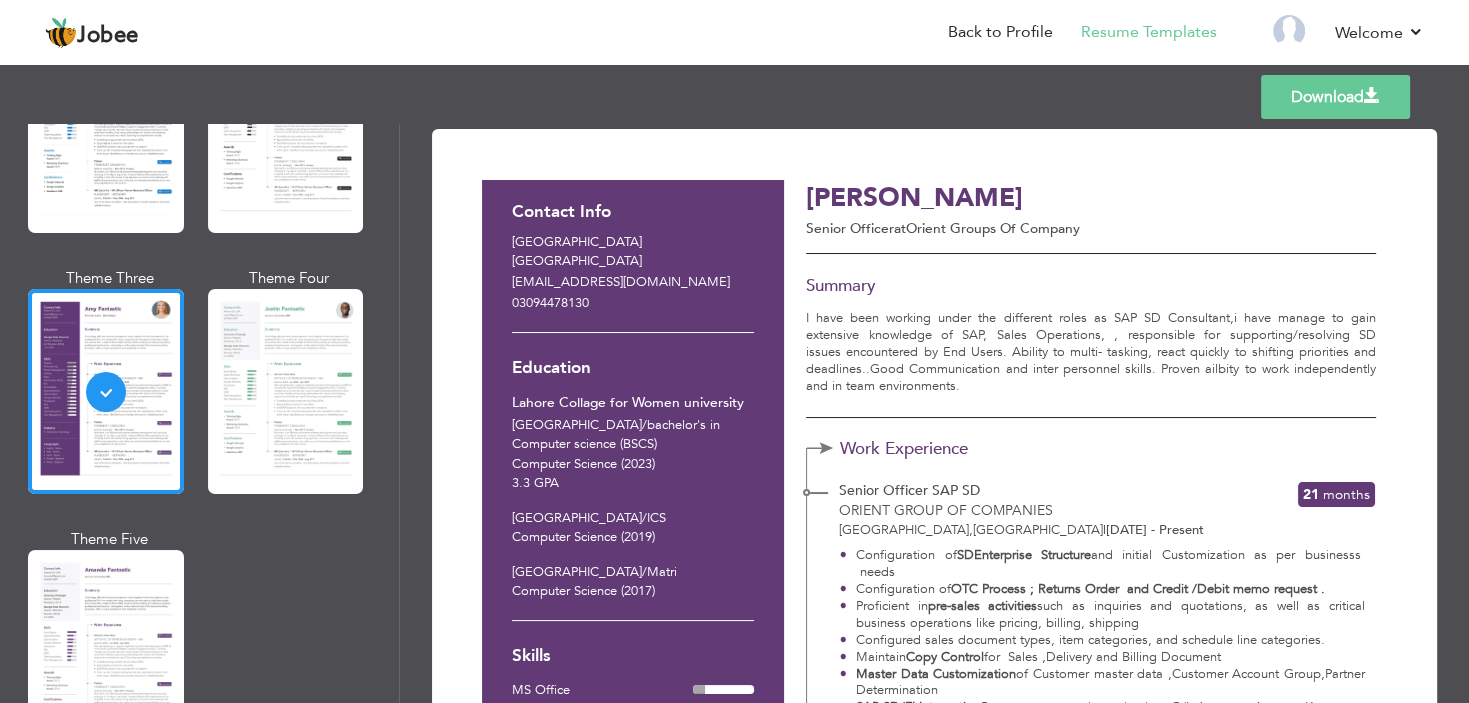 click on "Contact Info
Lahore   Pakistan
nimrahumar04@gmail.com
03094478130
Education
Lahore Collage for Women university
Lahore
/
bachelor's in  Computer science (BSCS)
Computer Science
(2023)
3.3 GPA" at bounding box center (632, 400) 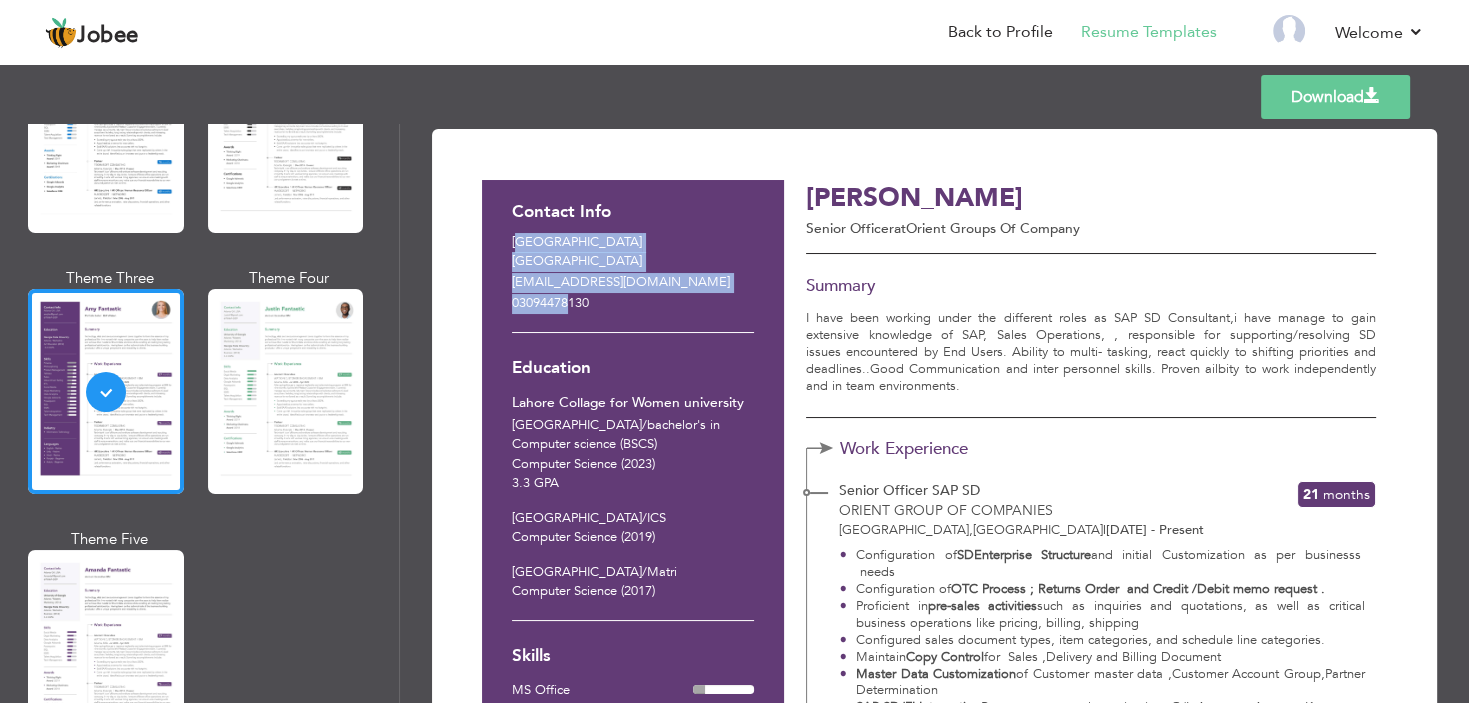 drag, startPoint x: 521, startPoint y: 227, endPoint x: 569, endPoint y: 304, distance: 90.73588 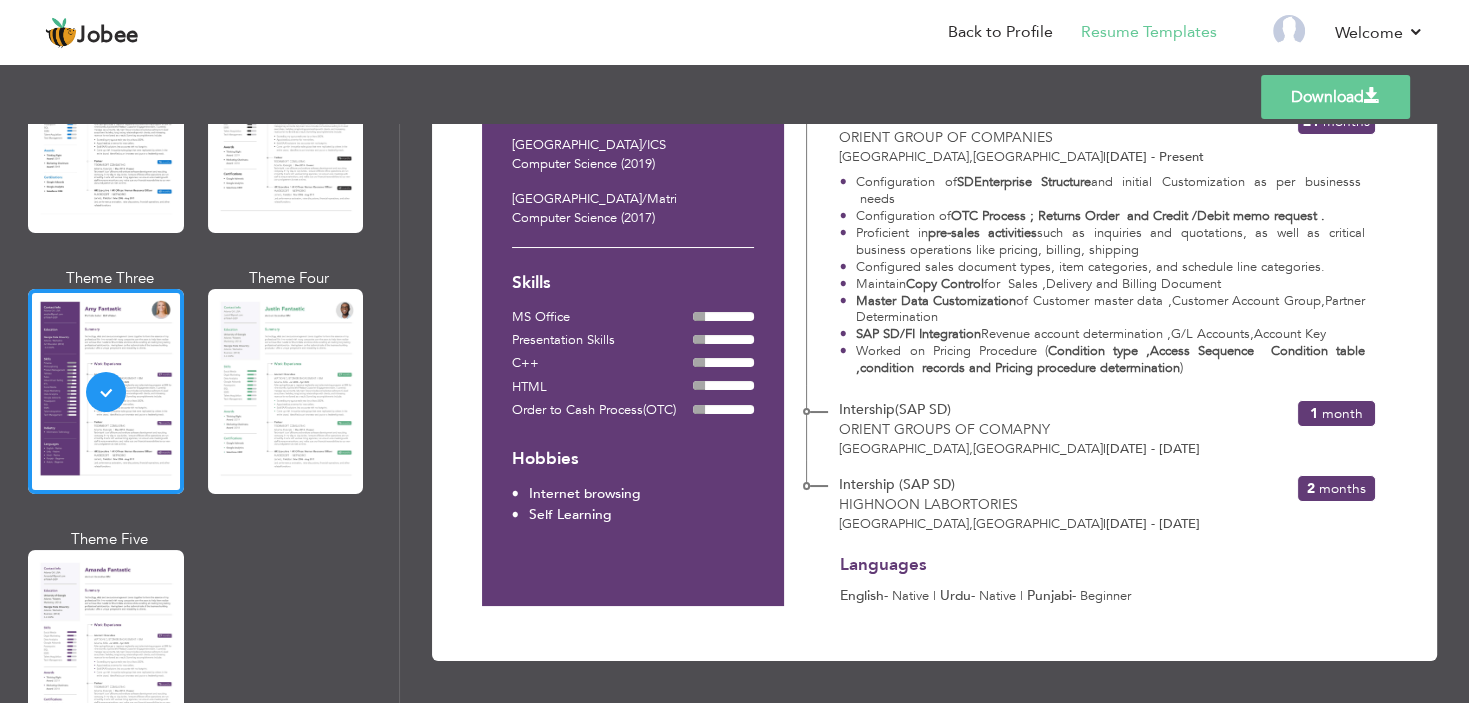 scroll, scrollTop: 0, scrollLeft: 0, axis: both 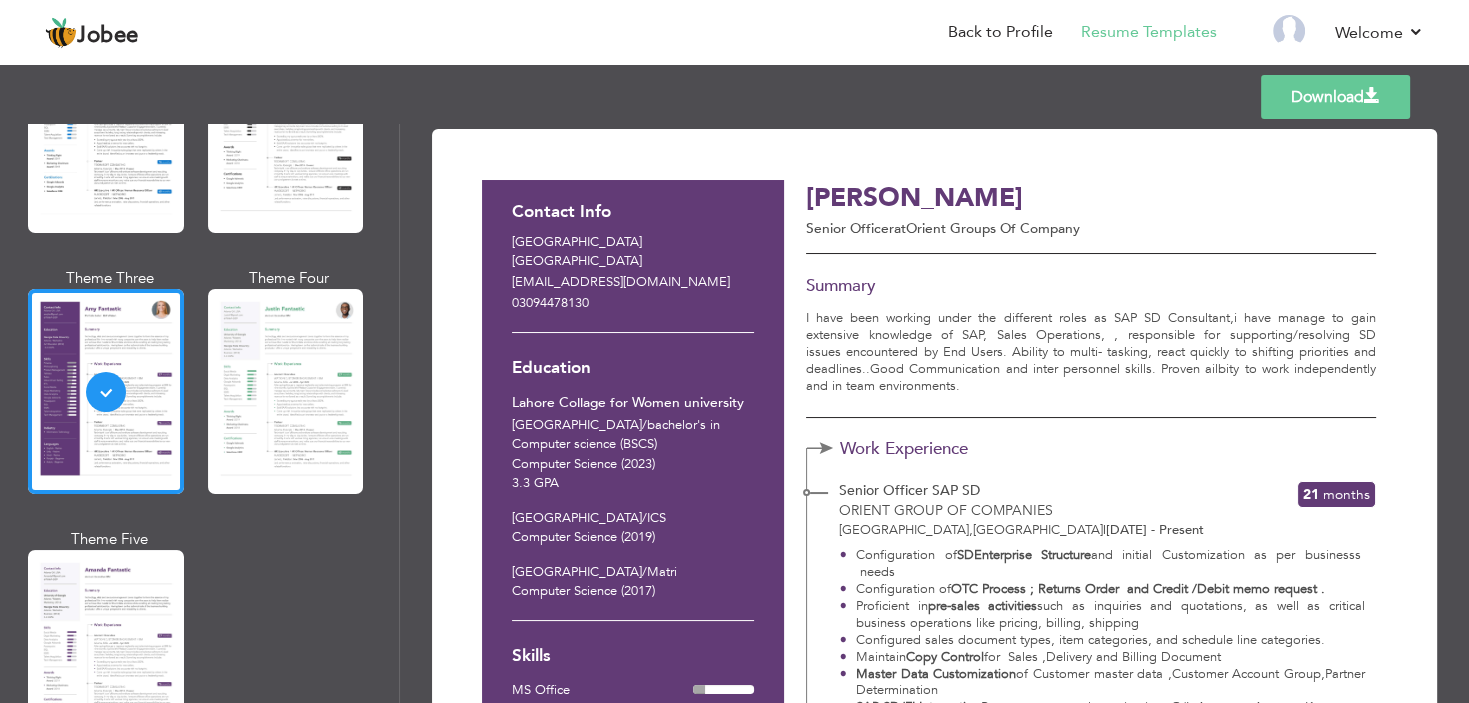 drag, startPoint x: 600, startPoint y: 293, endPoint x: 653, endPoint y: 326, distance: 62.433964 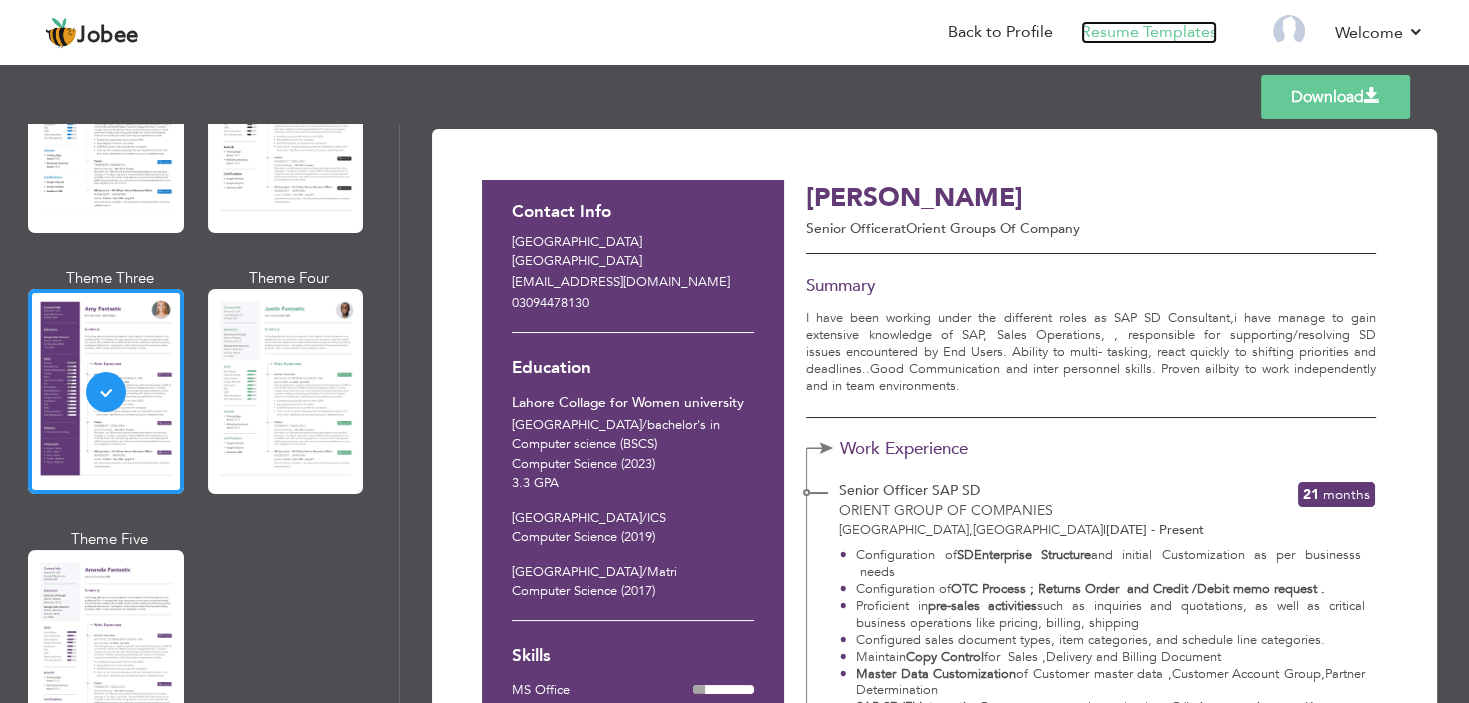 click on "Resume Templates" at bounding box center (1149, 32) 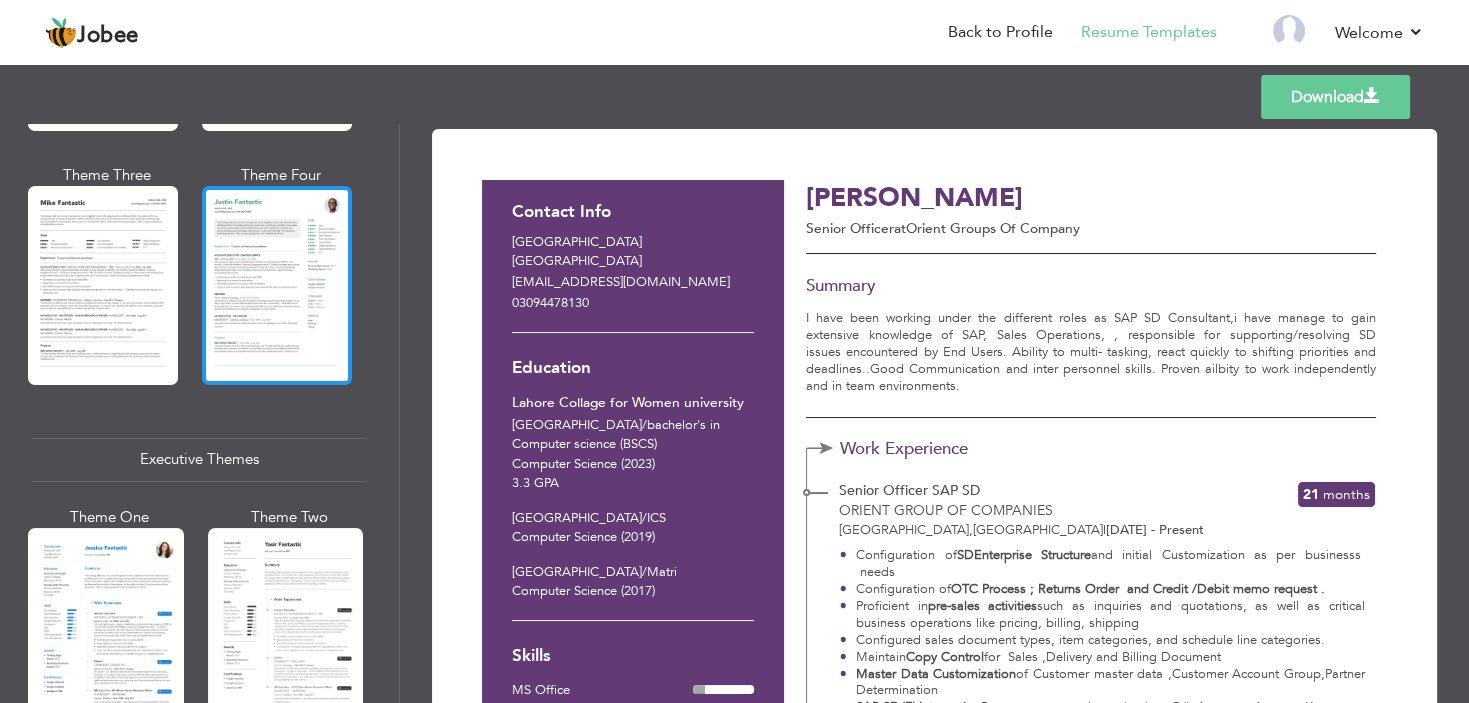 click at bounding box center [277, 285] 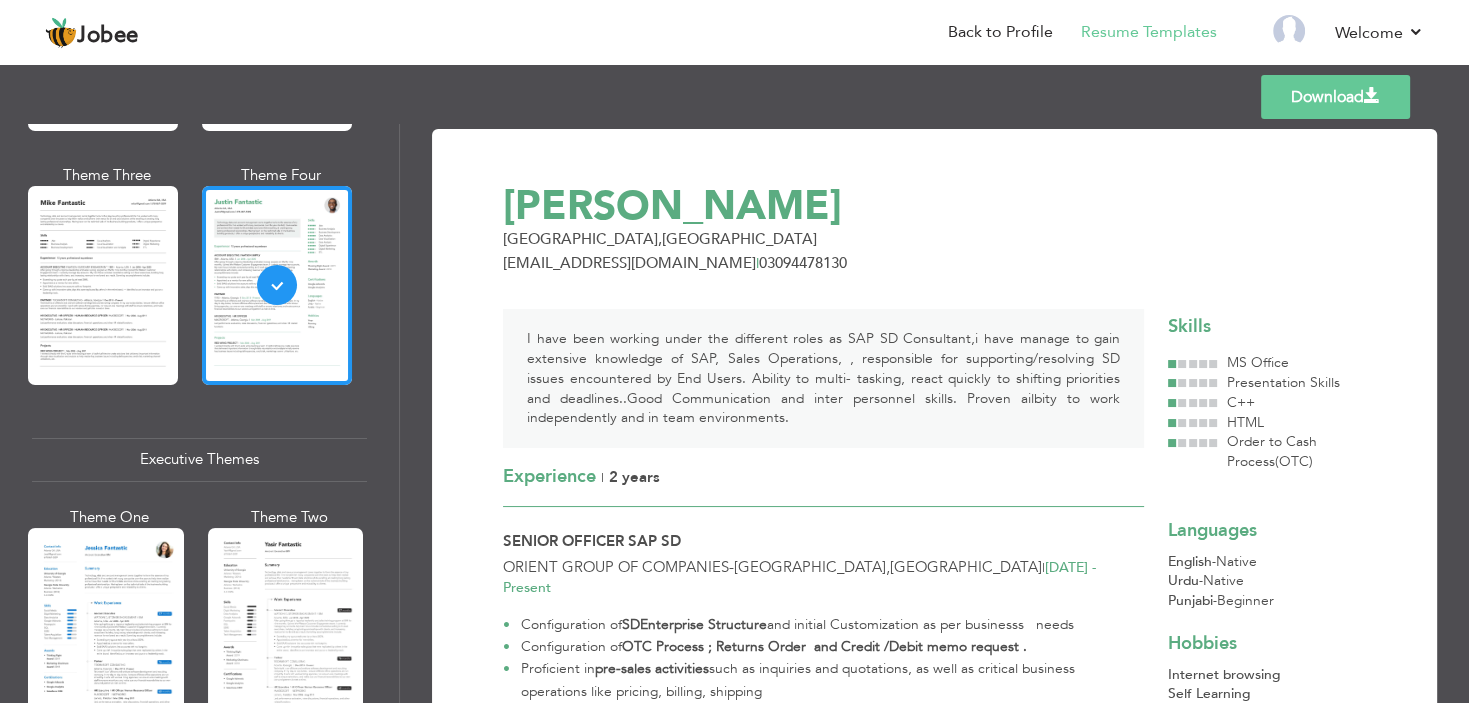 scroll, scrollTop: 100, scrollLeft: 0, axis: vertical 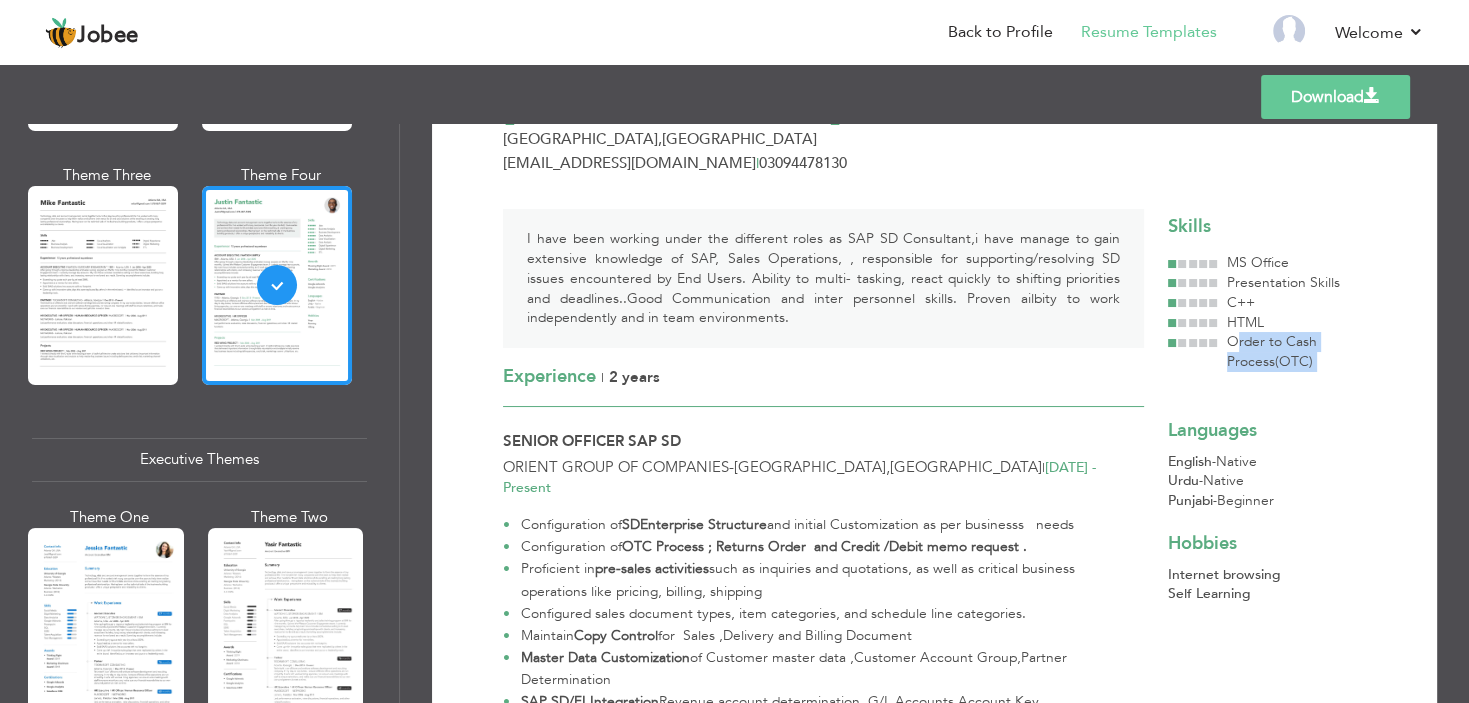 drag, startPoint x: 1230, startPoint y: 335, endPoint x: 1333, endPoint y: 372, distance: 109.444046 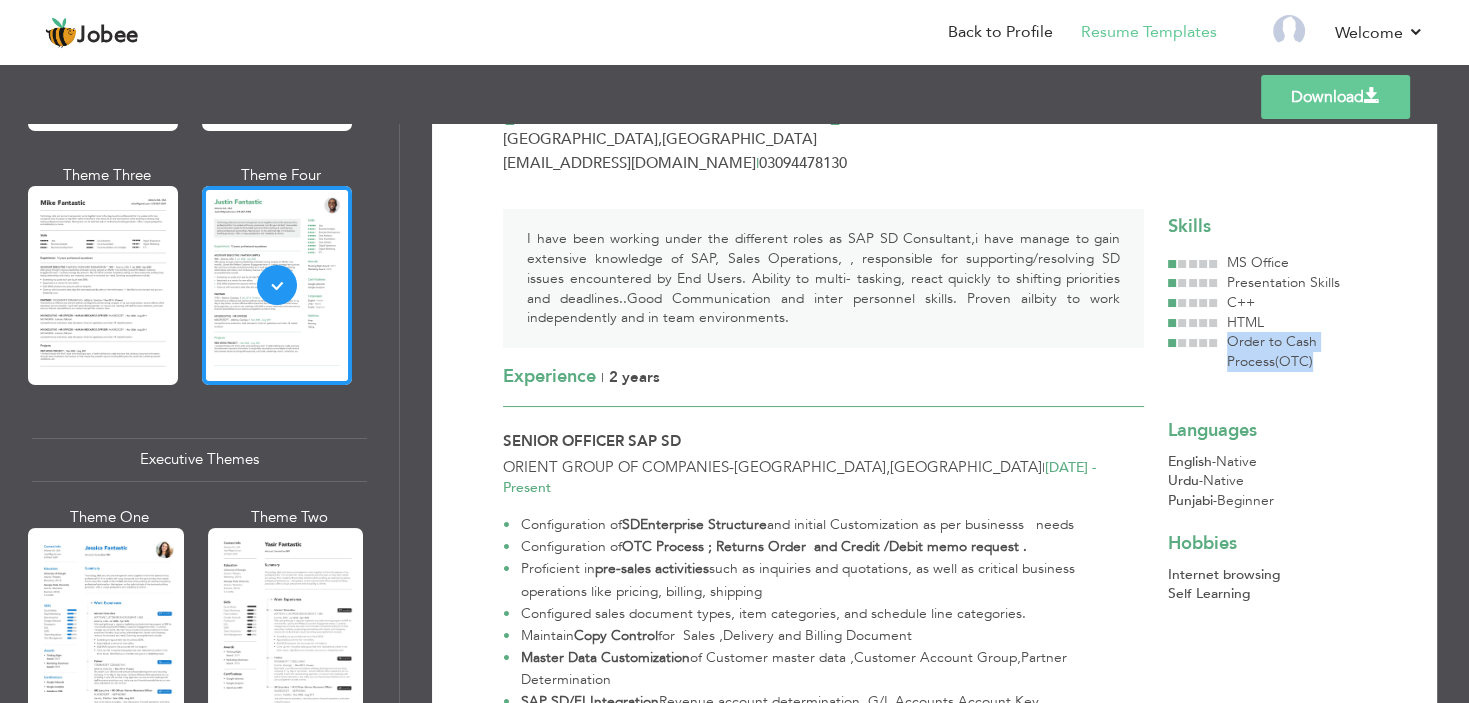 drag, startPoint x: 1223, startPoint y: 350, endPoint x: 1321, endPoint y: 366, distance: 99.29753 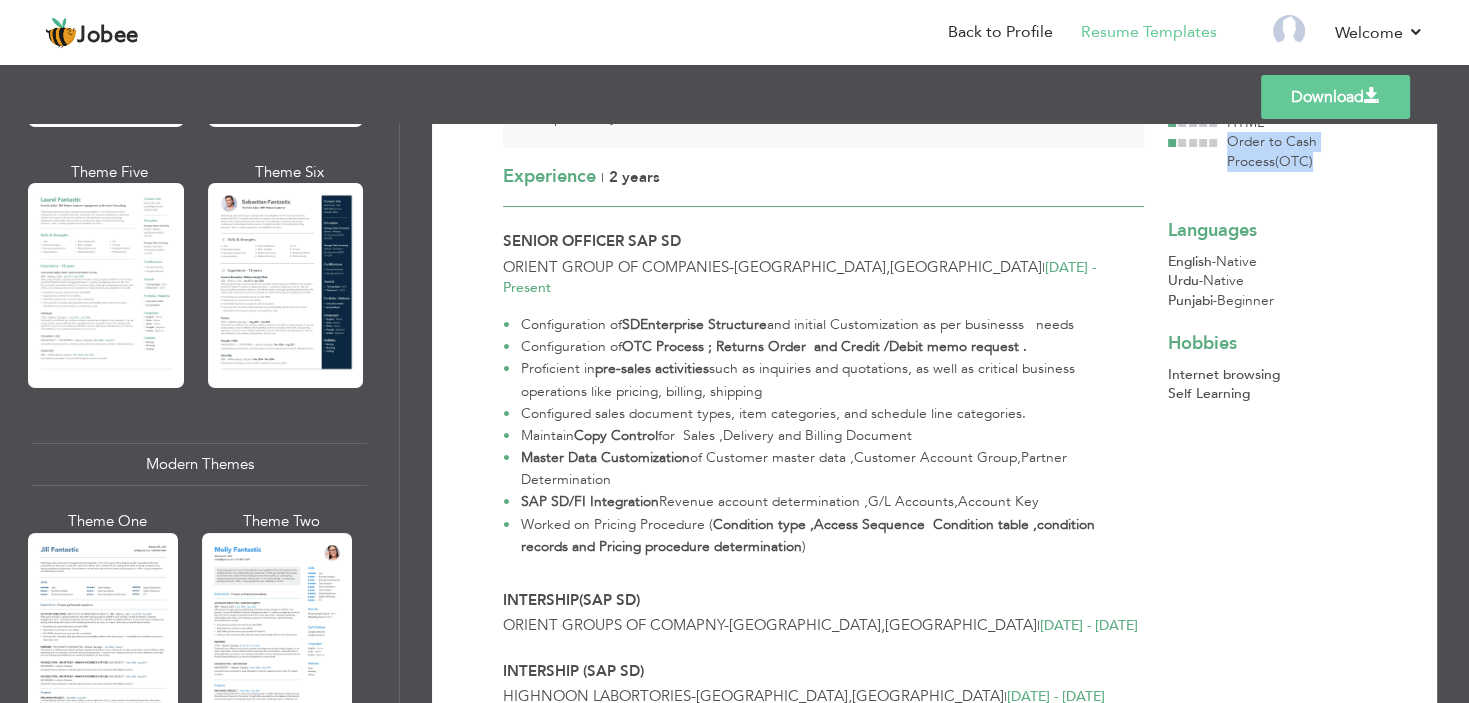 scroll, scrollTop: 5, scrollLeft: 0, axis: vertical 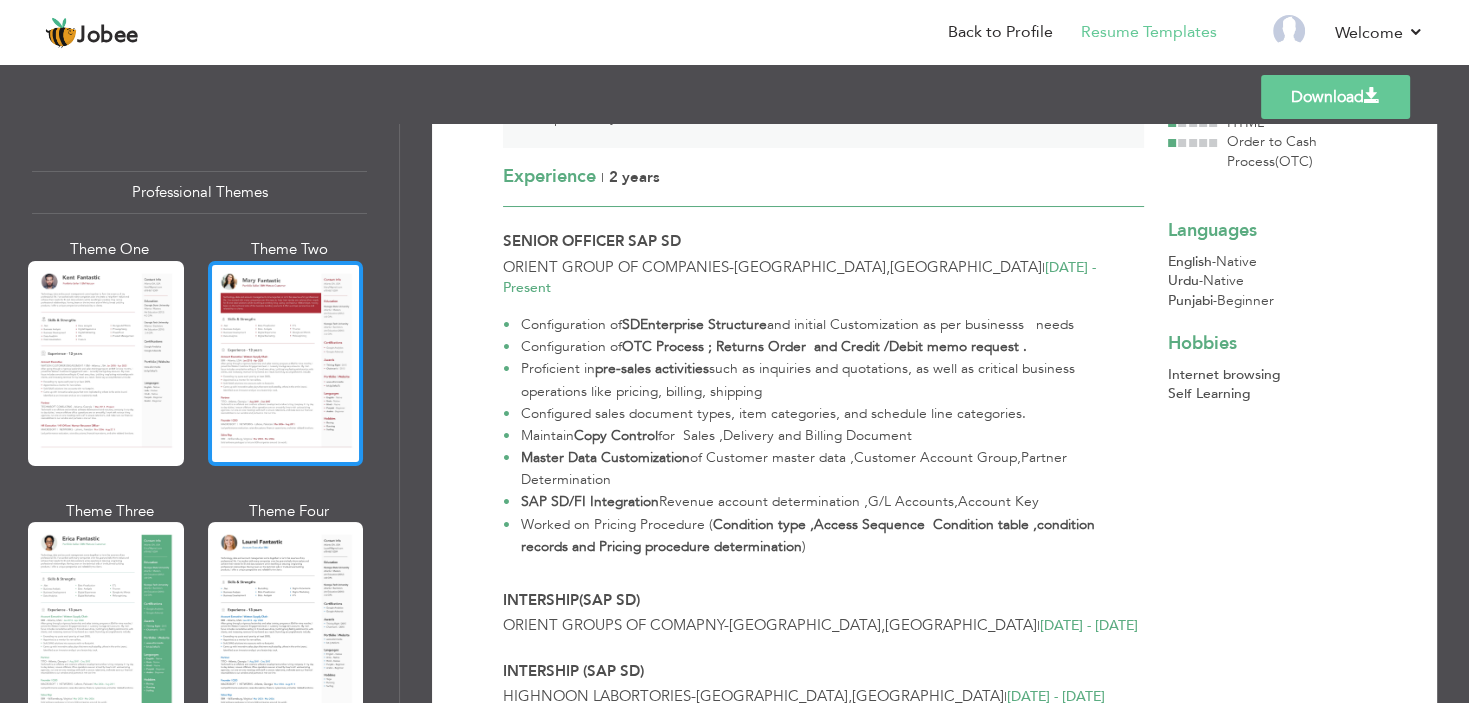 click at bounding box center (286, 363) 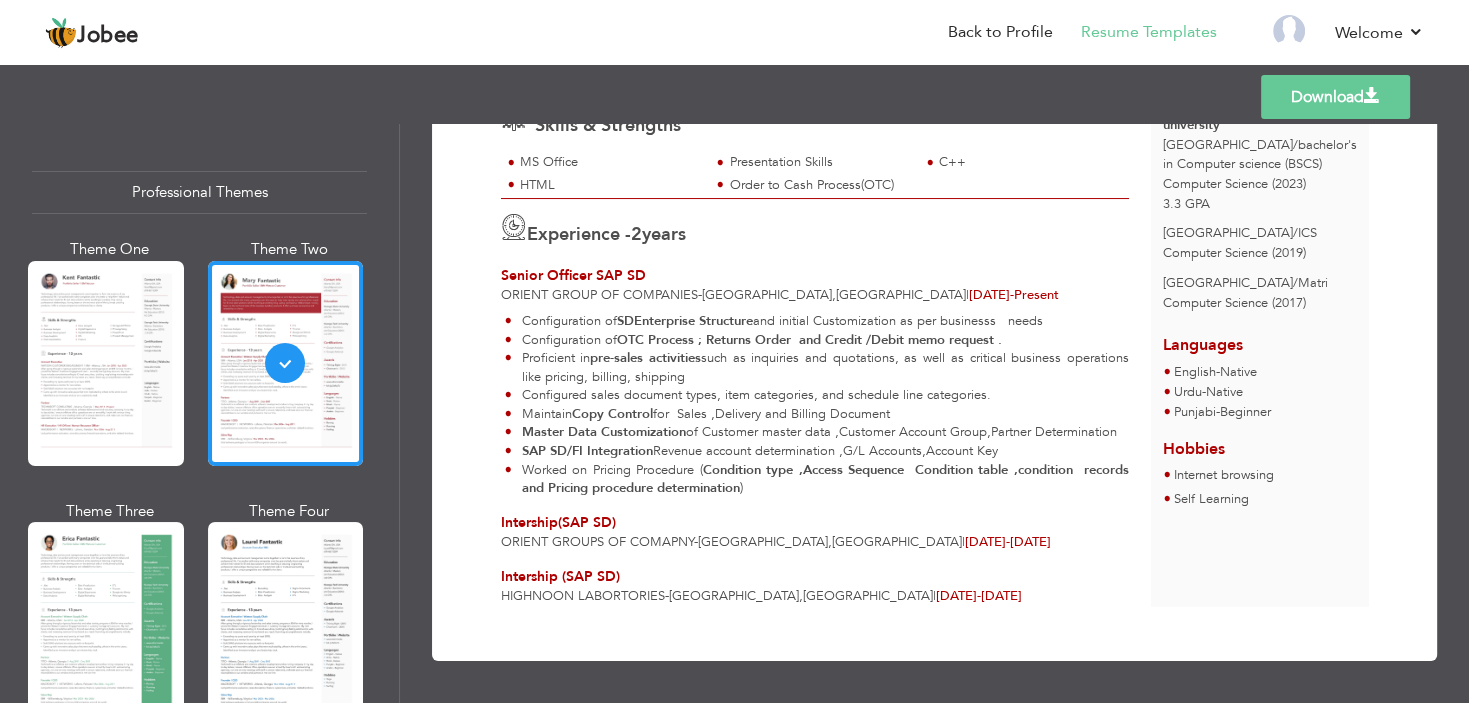 scroll, scrollTop: 0, scrollLeft: 0, axis: both 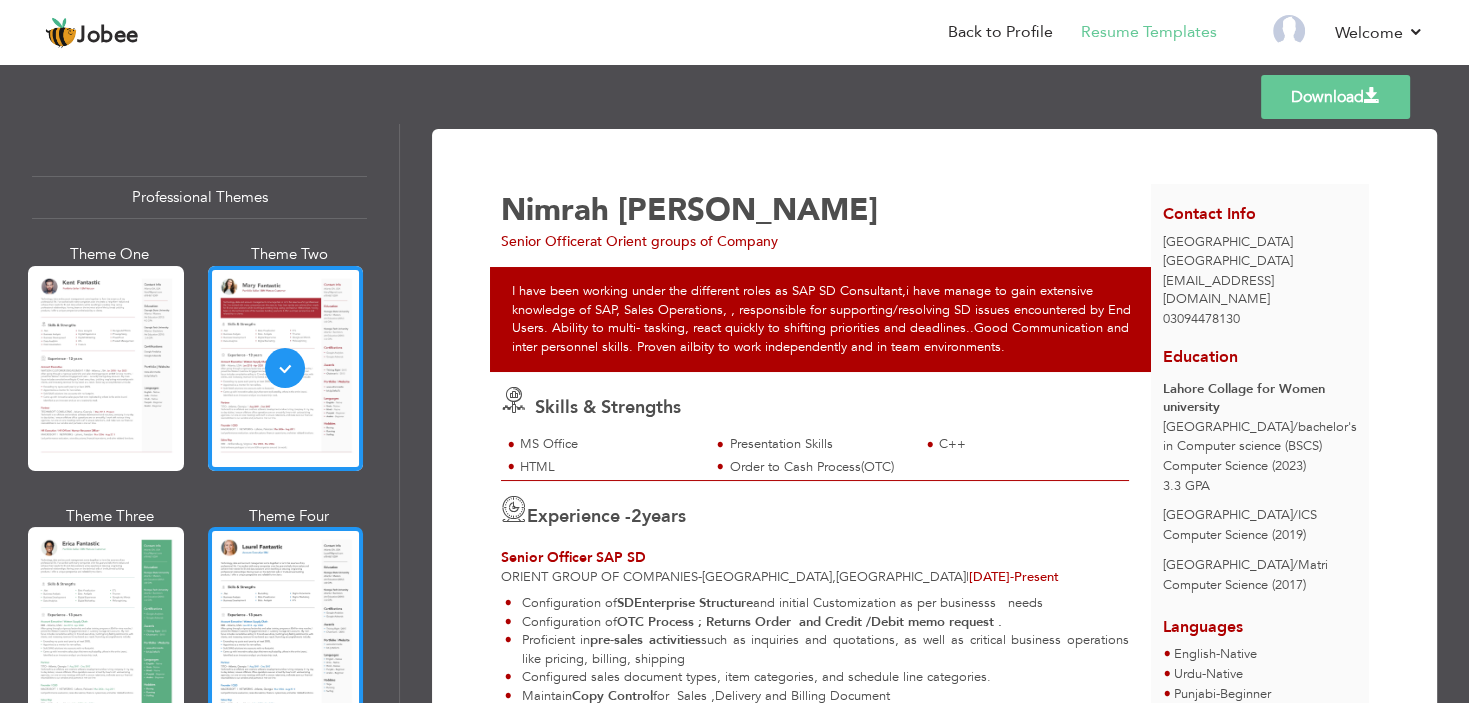 click at bounding box center (286, 629) 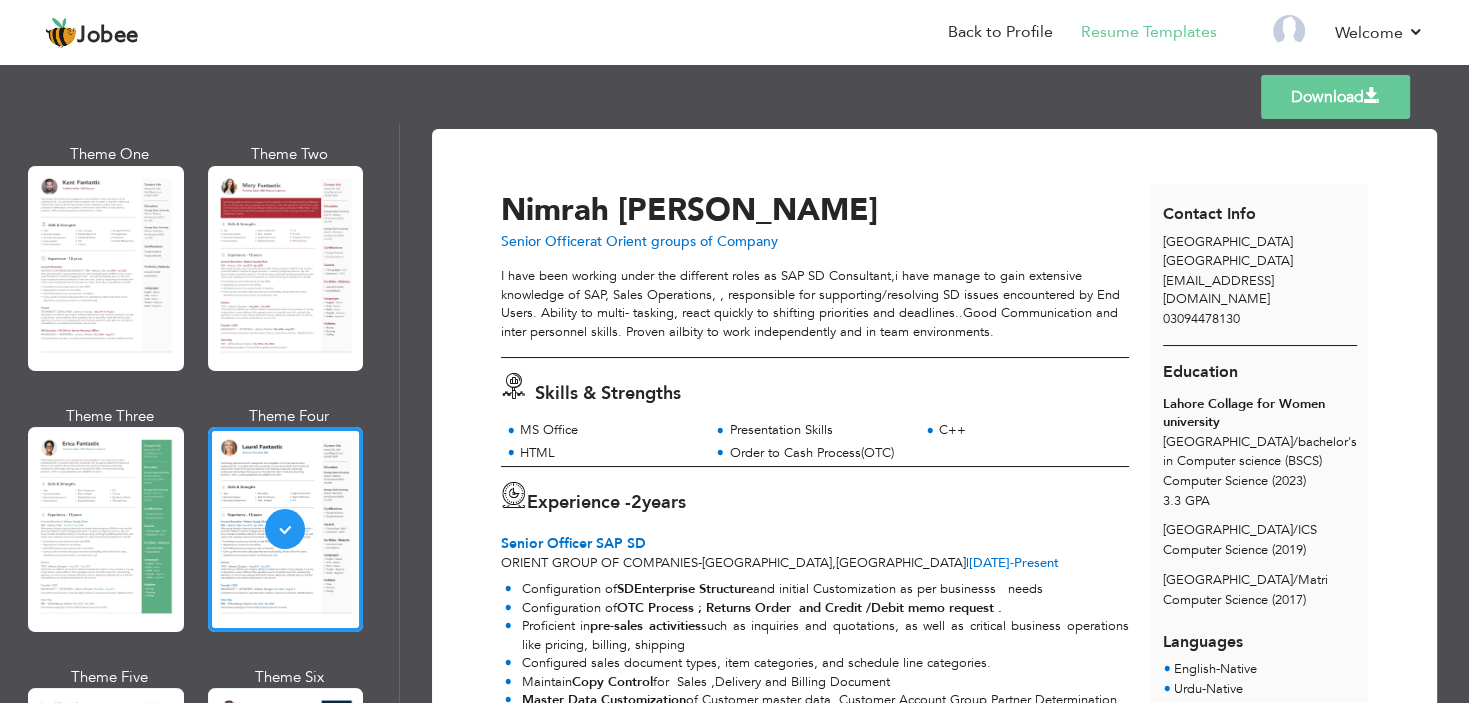 scroll, scrollTop: 0, scrollLeft: 0, axis: both 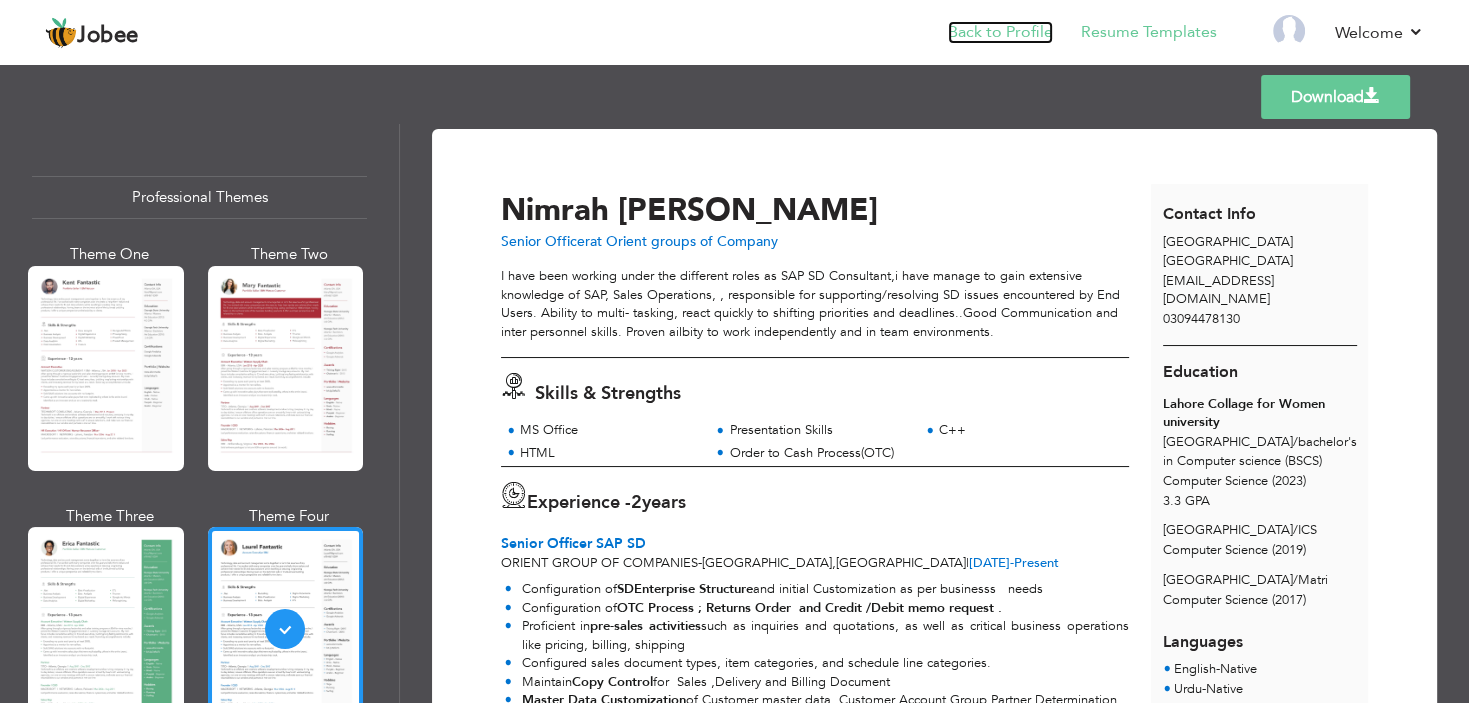 click on "Back to Profile" at bounding box center [1000, 32] 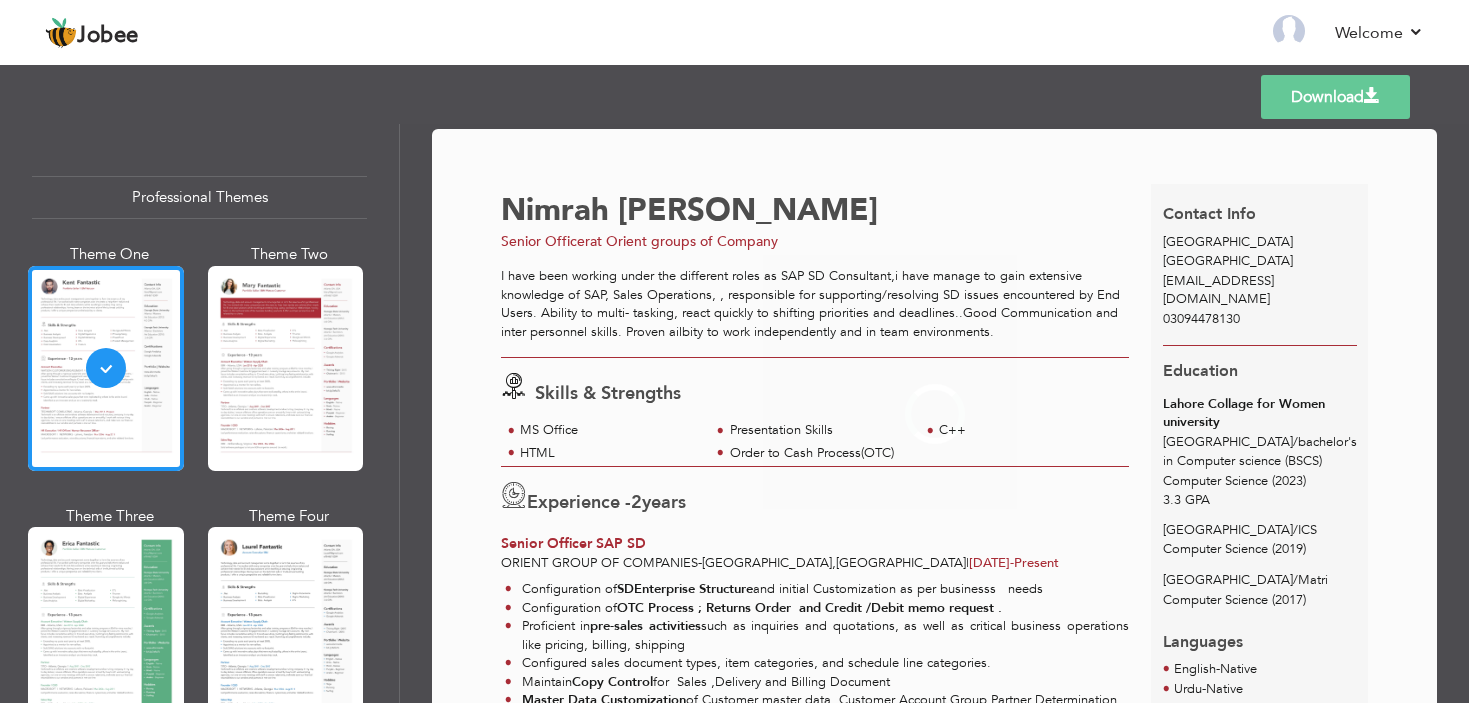 scroll, scrollTop: 0, scrollLeft: 0, axis: both 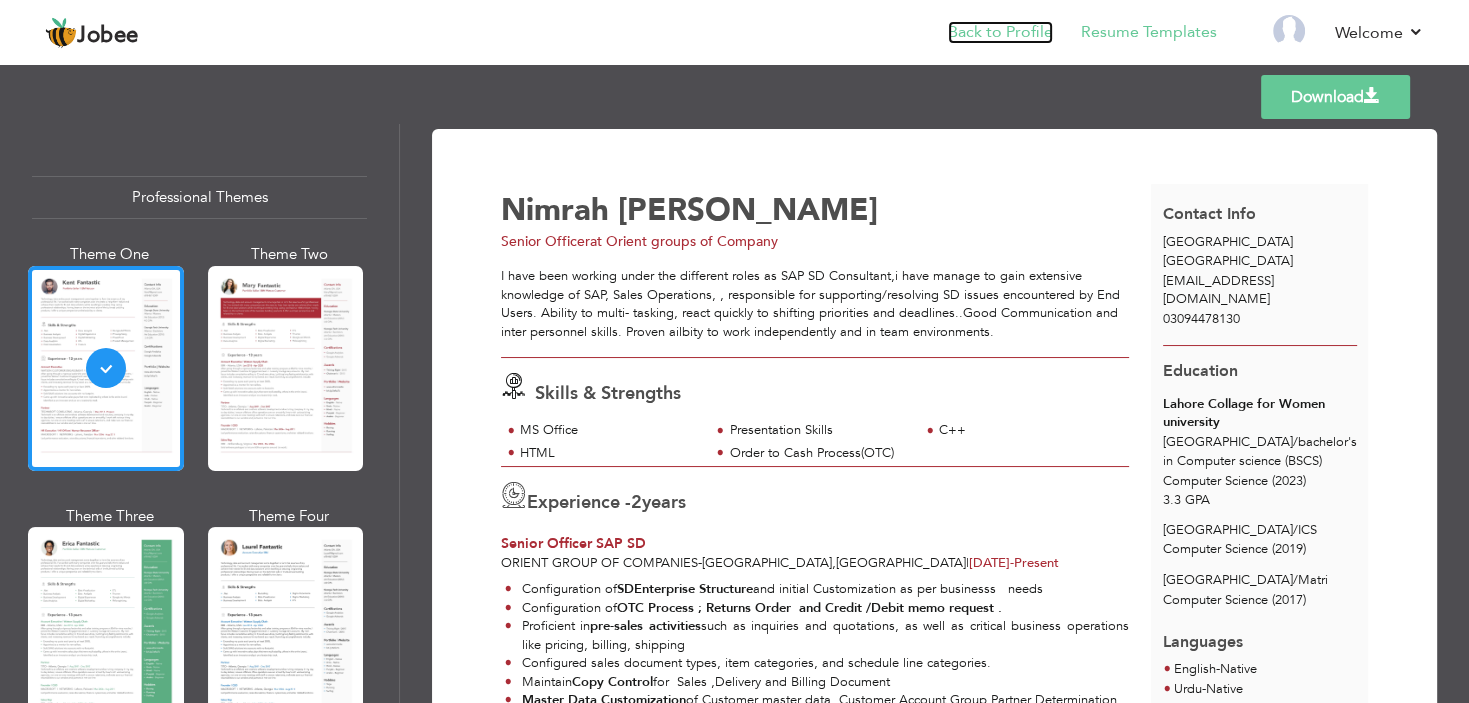 click on "Back to Profile" at bounding box center (1000, 32) 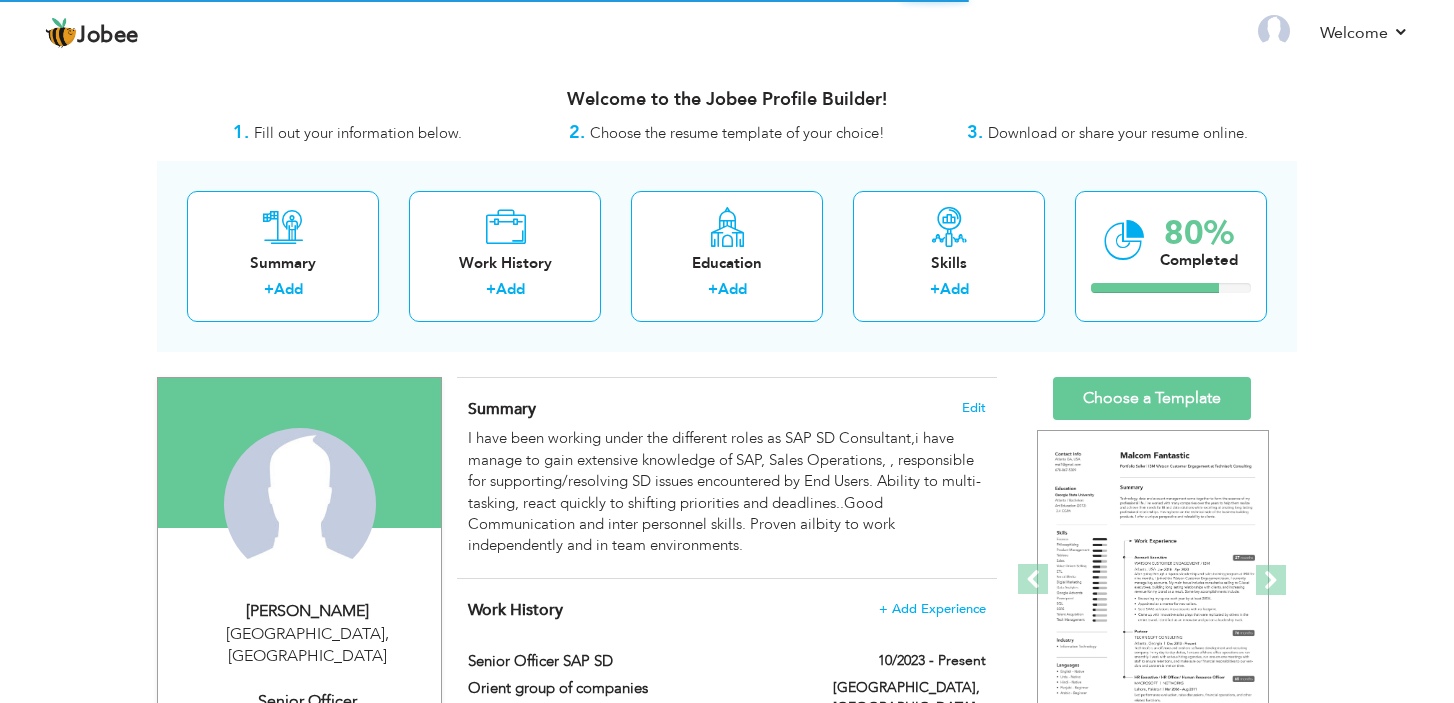 scroll, scrollTop: 0, scrollLeft: 0, axis: both 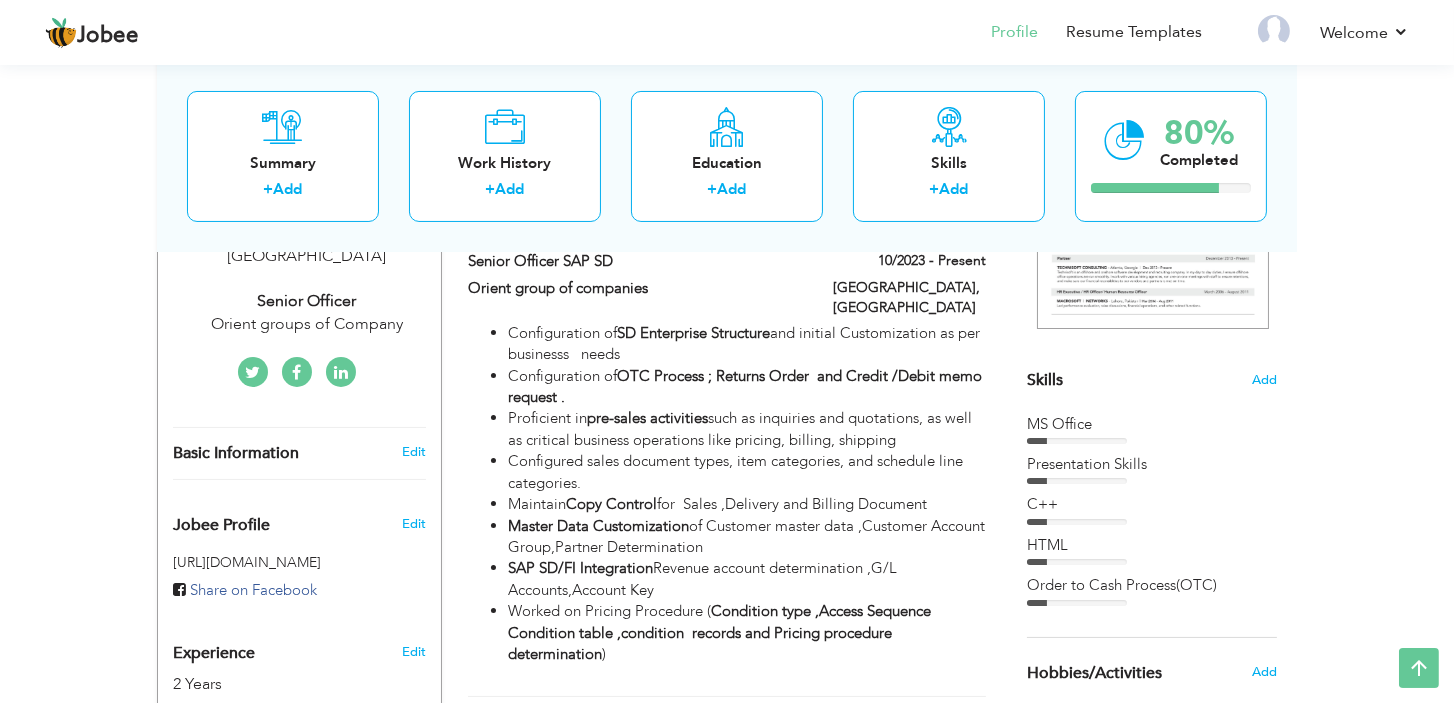 click on "Order to Cash Process(OTC)" at bounding box center [1152, 585] 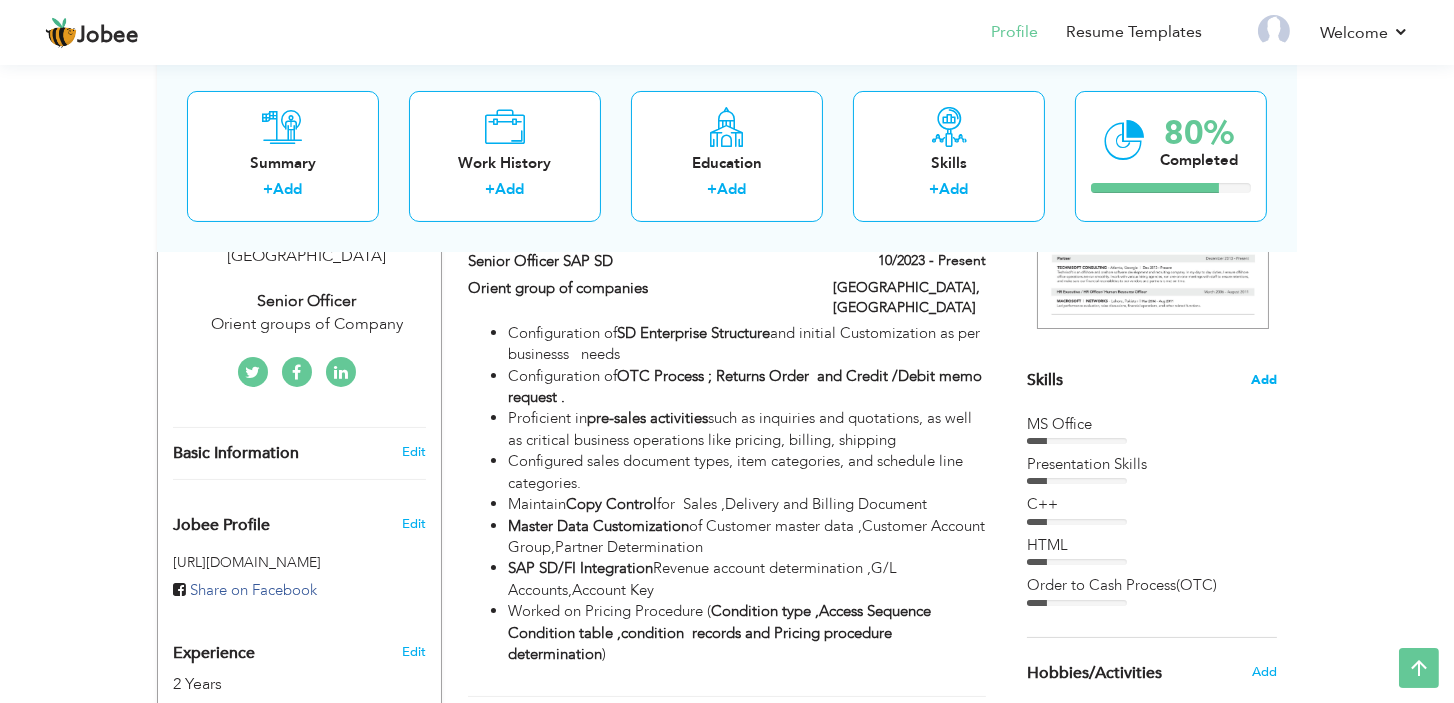 click on "Add" at bounding box center [1264, 380] 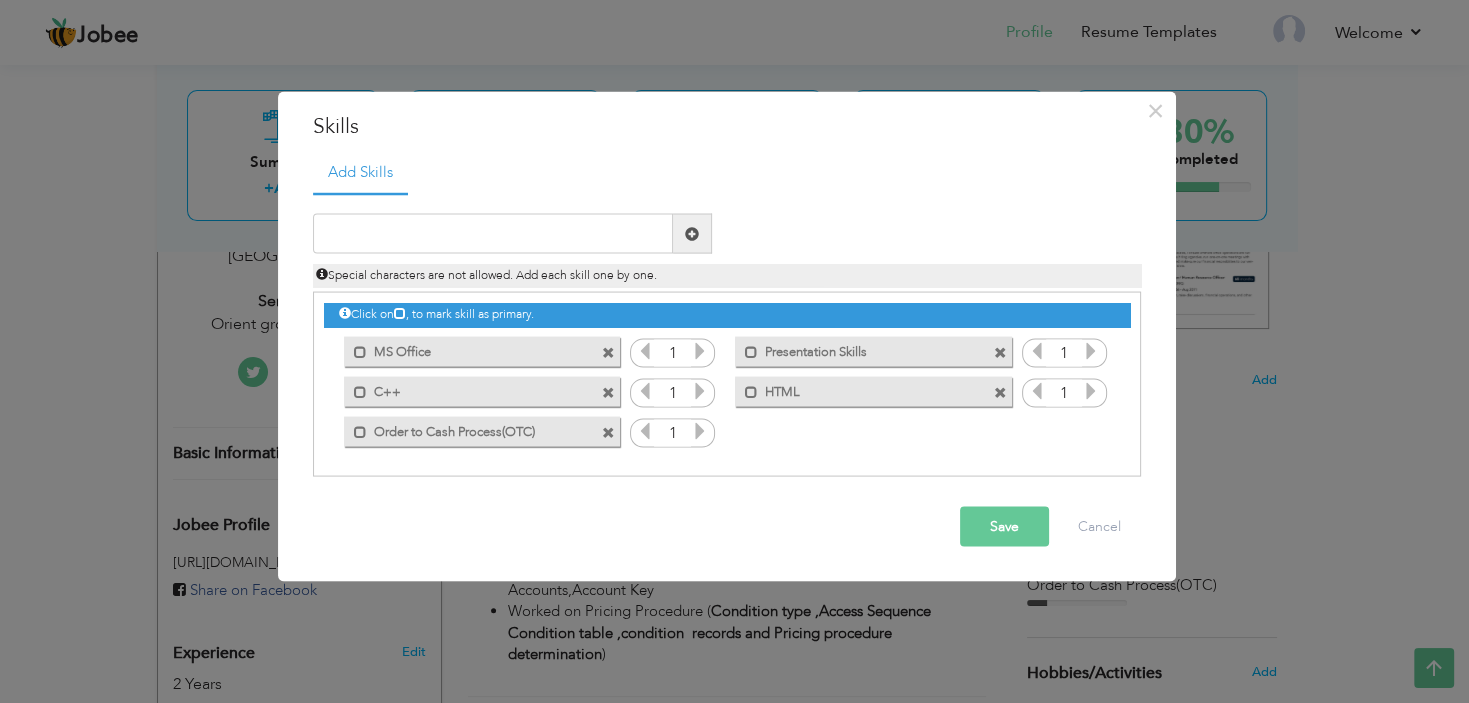 click at bounding box center [608, 432] 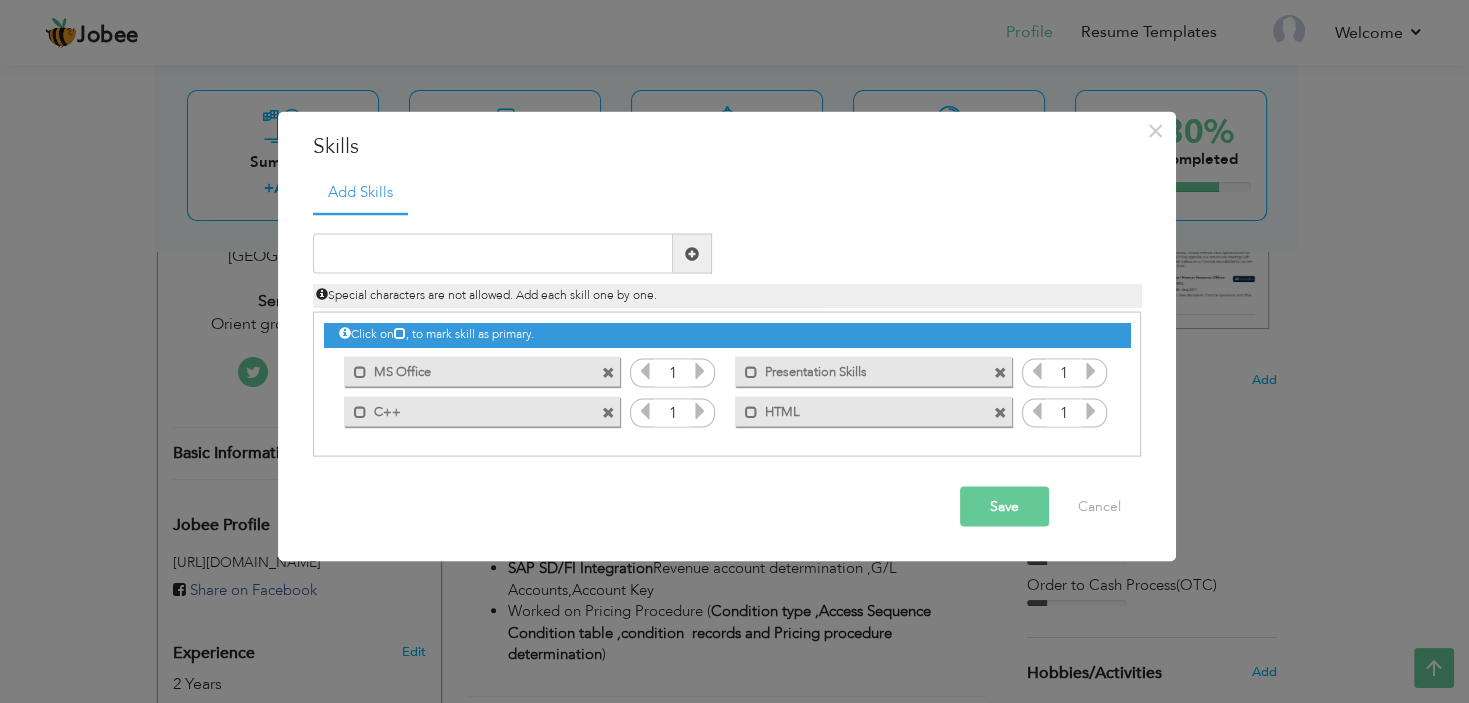 click on "Save" at bounding box center (1004, 507) 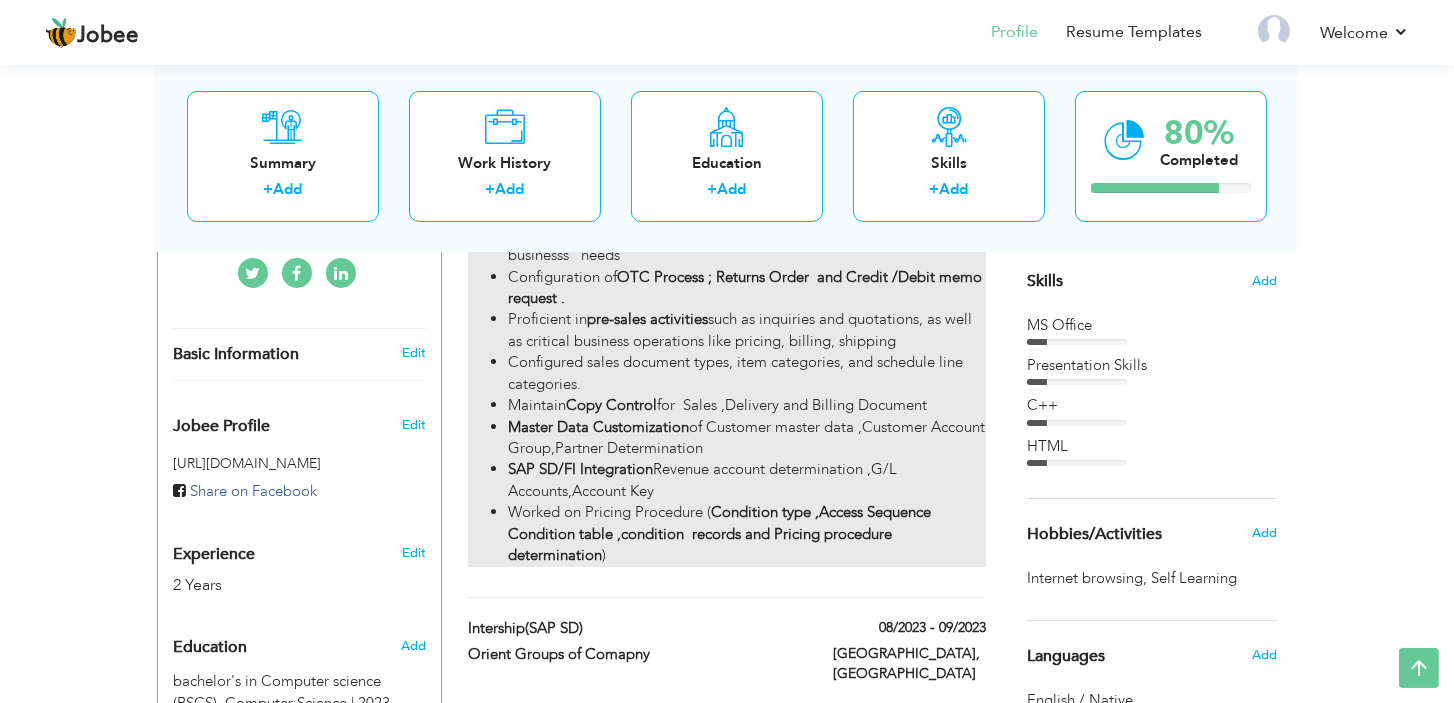 scroll, scrollTop: 600, scrollLeft: 0, axis: vertical 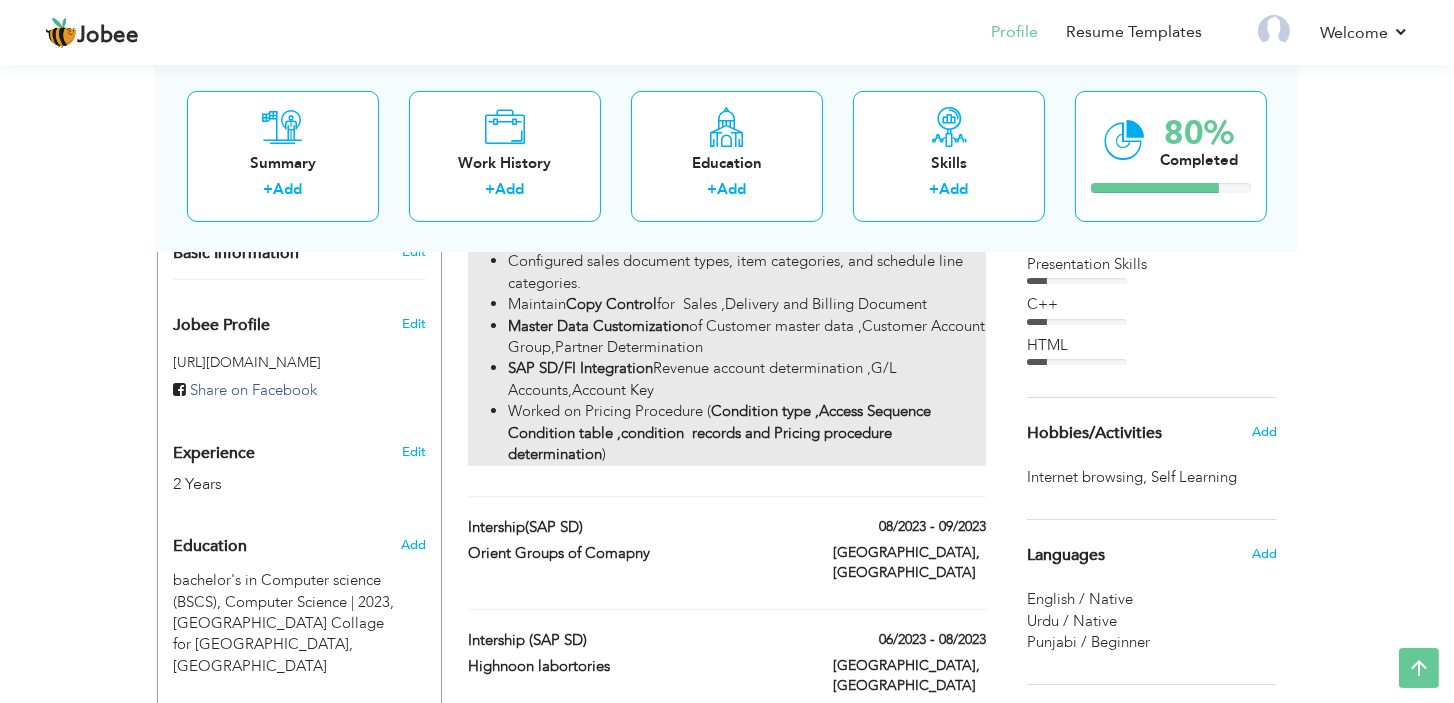 click on "Condition type ,Access Sequence  Condition table ,condition  records and Pricing procedure determination" at bounding box center (721, 432) 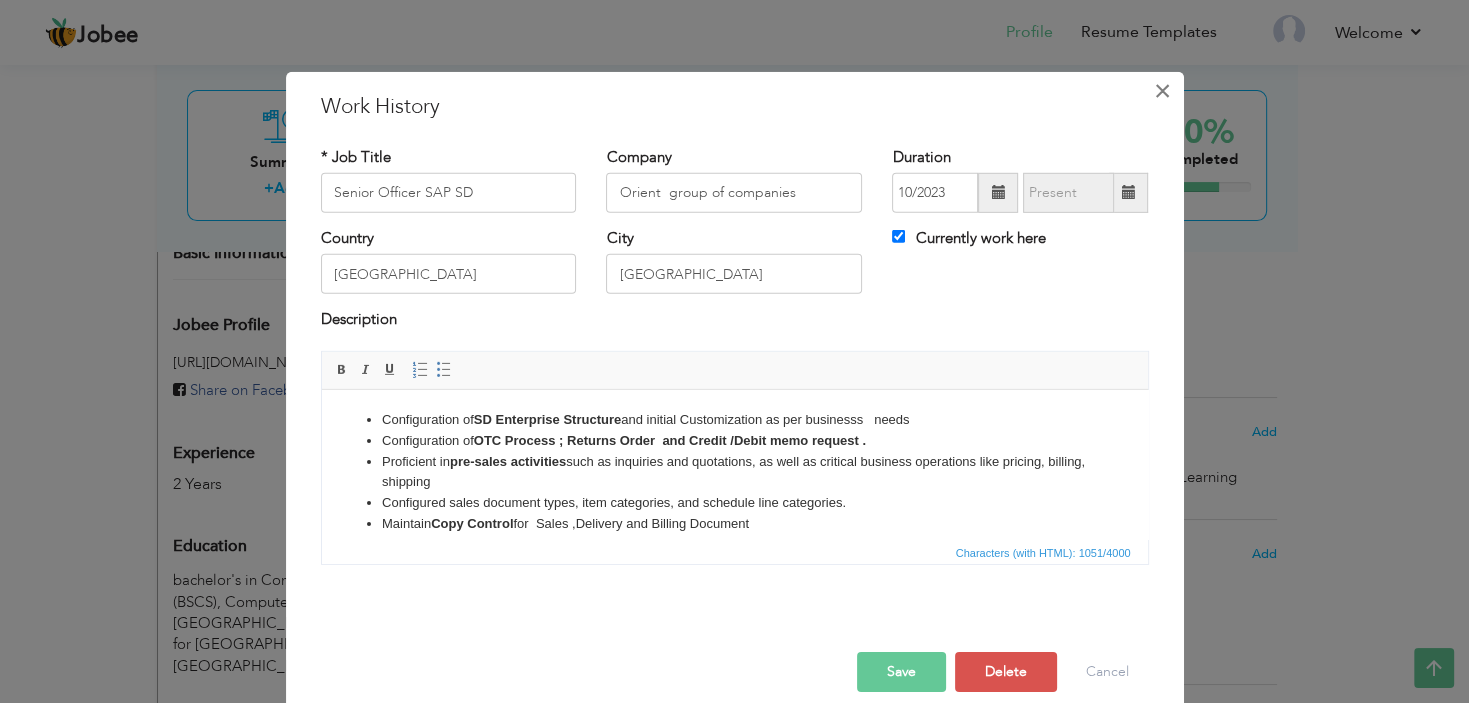 click on "×" at bounding box center (1162, 90) 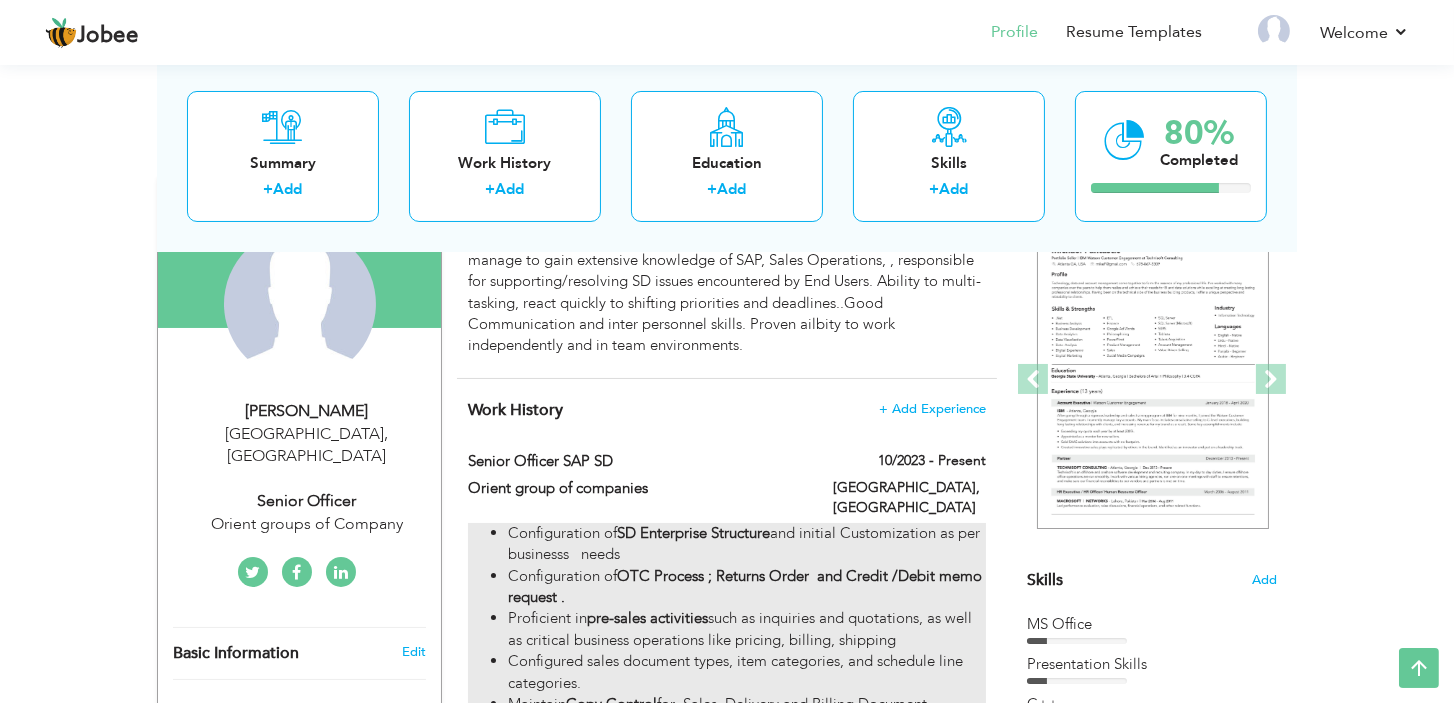 scroll, scrollTop: 0, scrollLeft: 0, axis: both 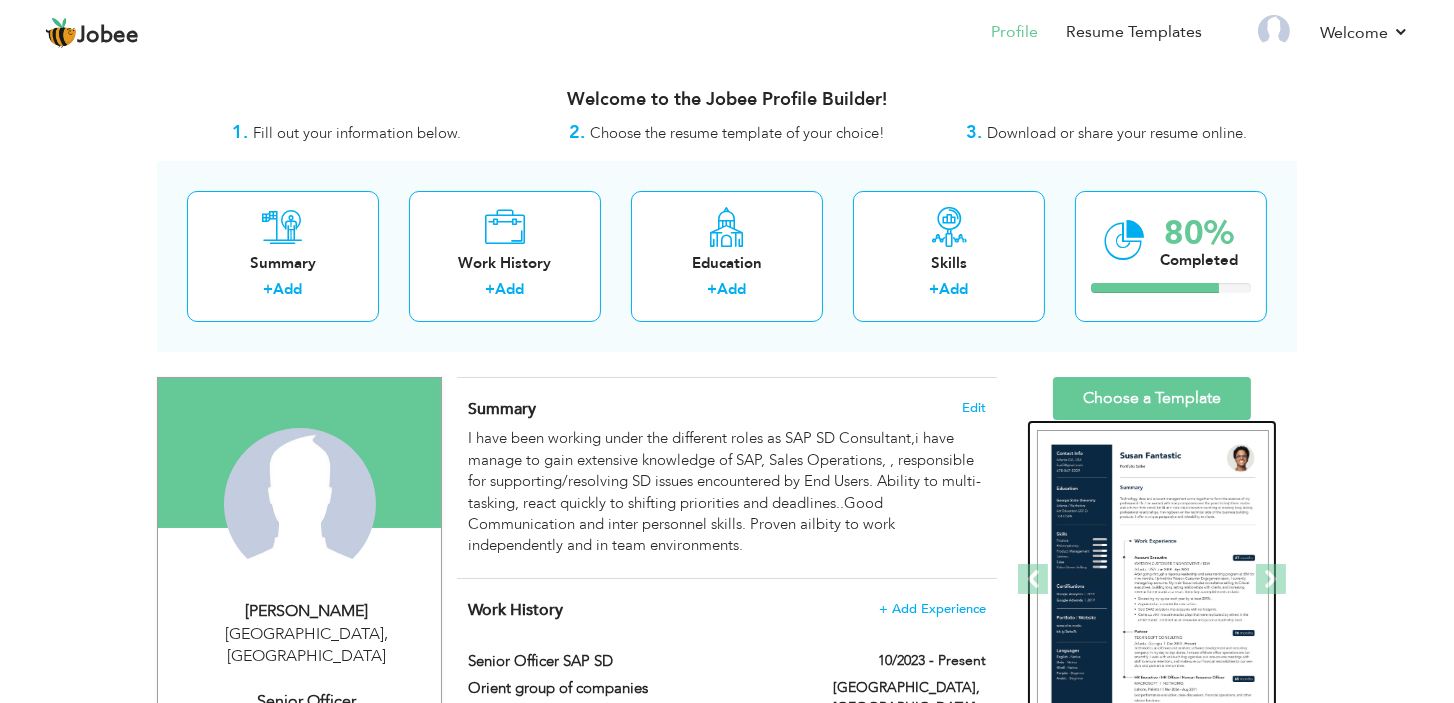 click at bounding box center (1153, 580) 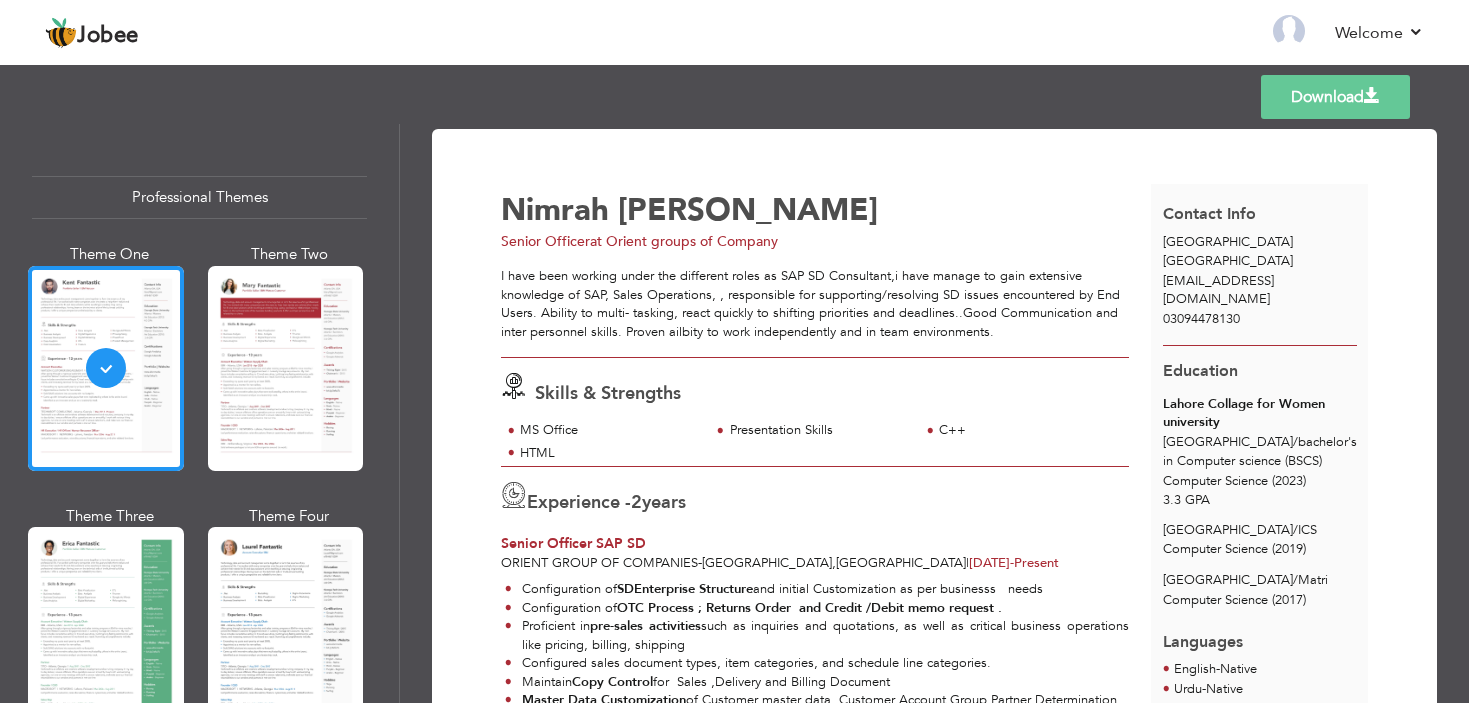 scroll, scrollTop: 0, scrollLeft: 0, axis: both 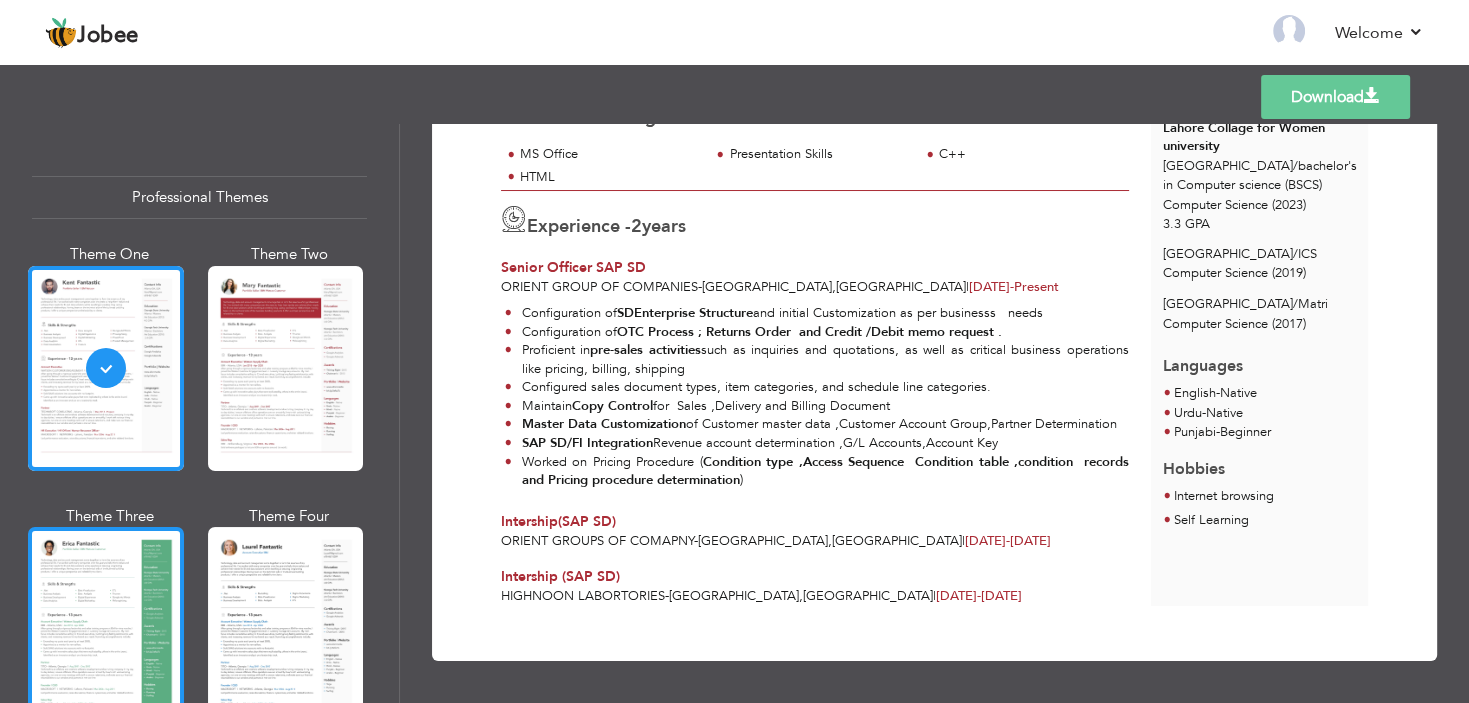 click at bounding box center (106, 629) 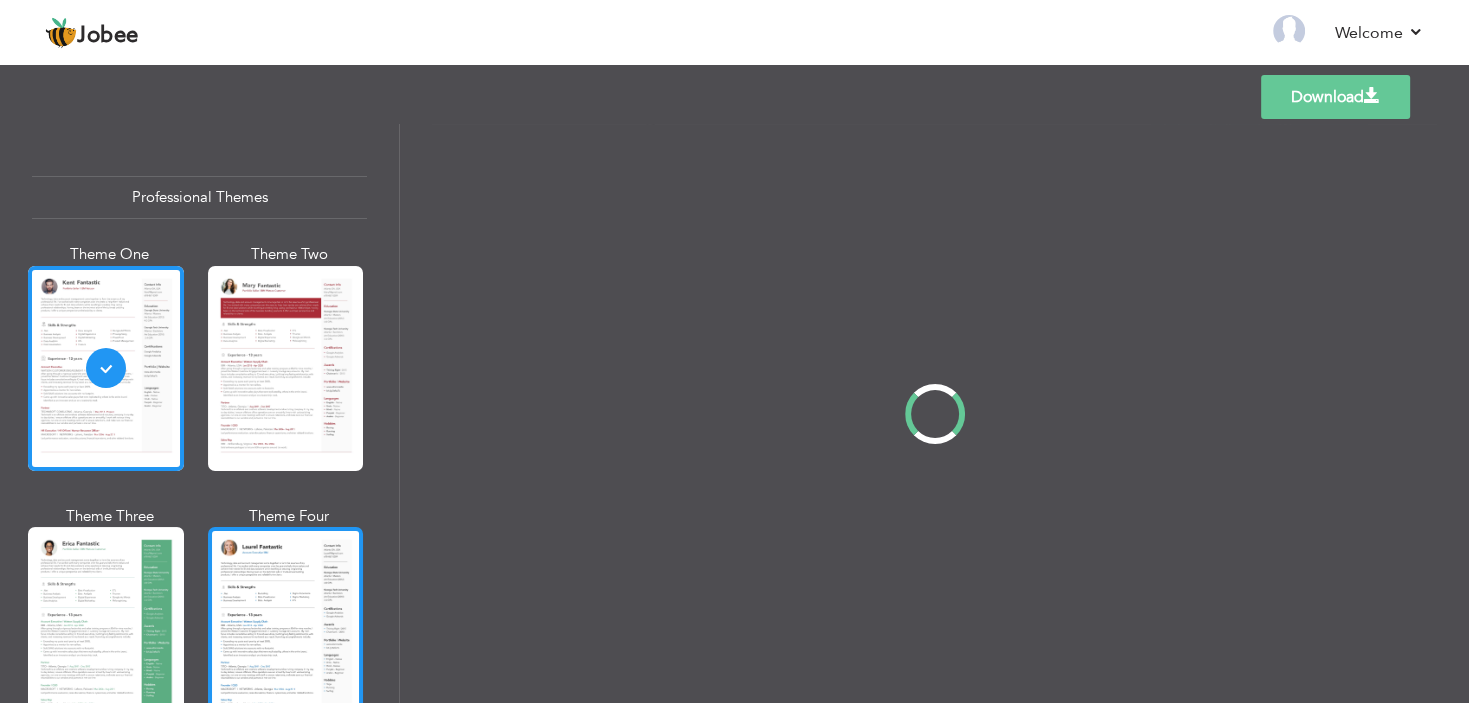 scroll, scrollTop: 0, scrollLeft: 0, axis: both 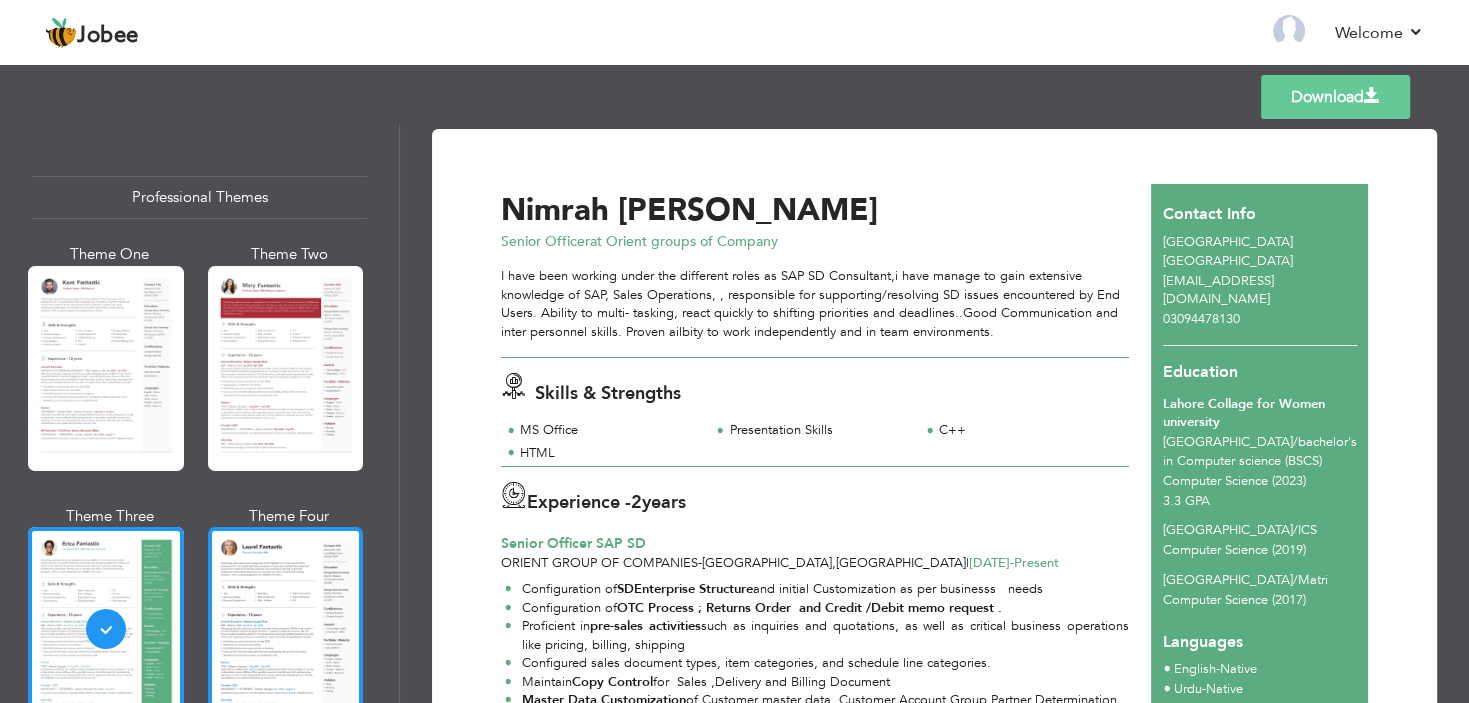 click at bounding box center (286, 629) 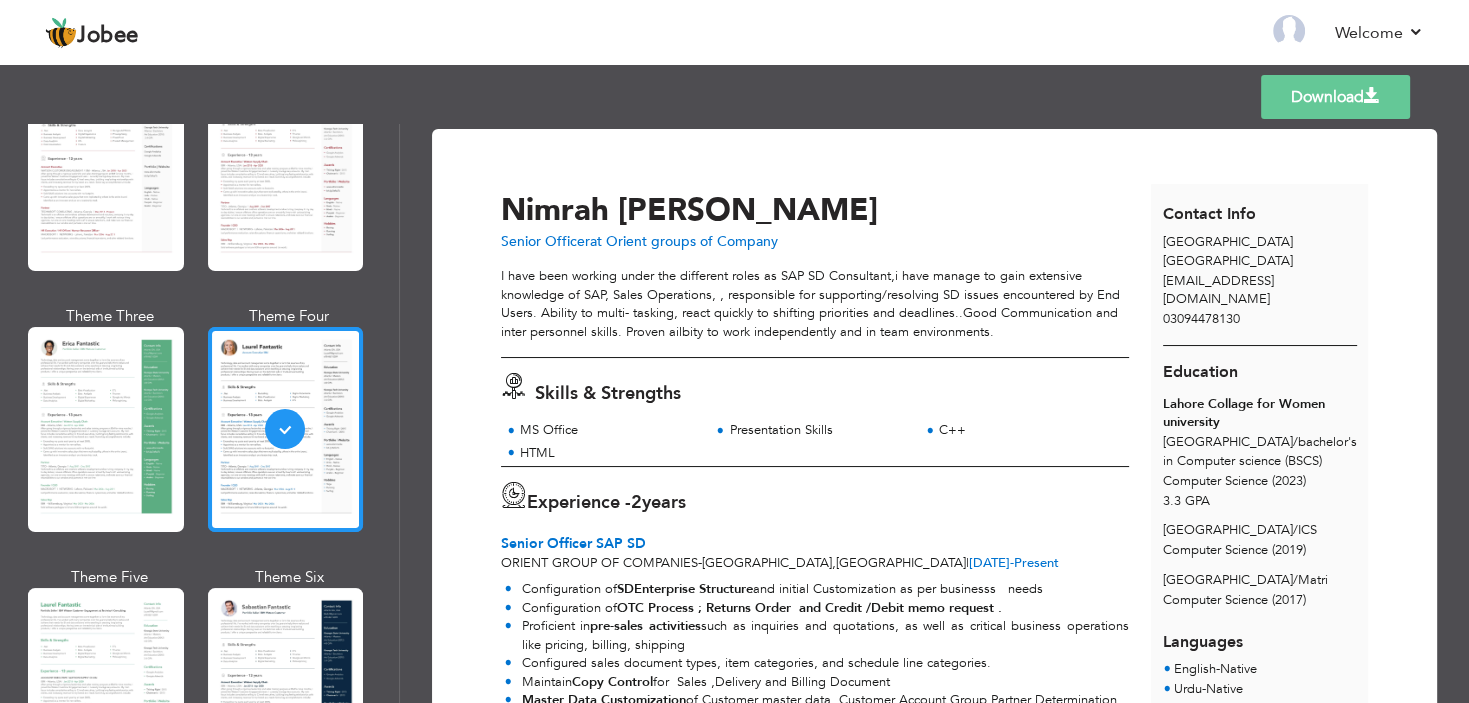 scroll, scrollTop: 300, scrollLeft: 0, axis: vertical 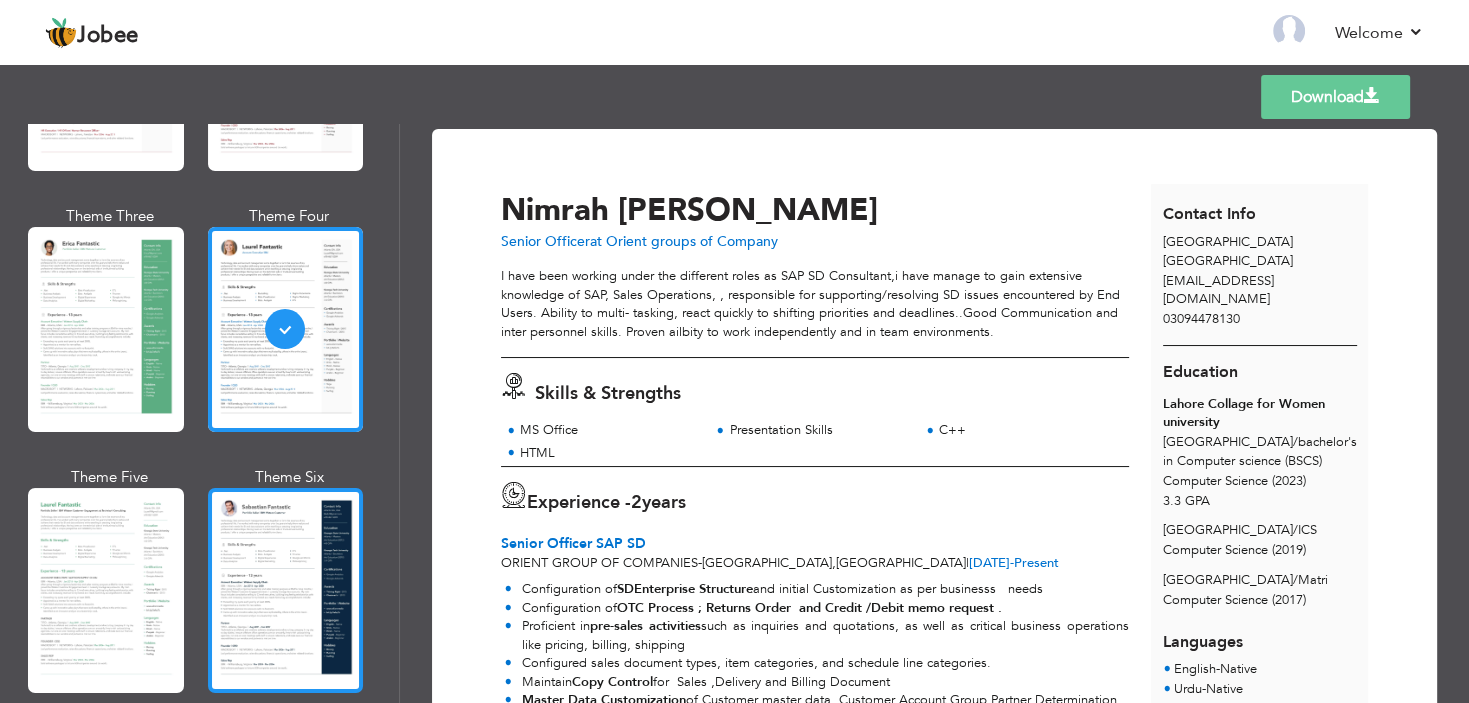 click at bounding box center [286, 590] 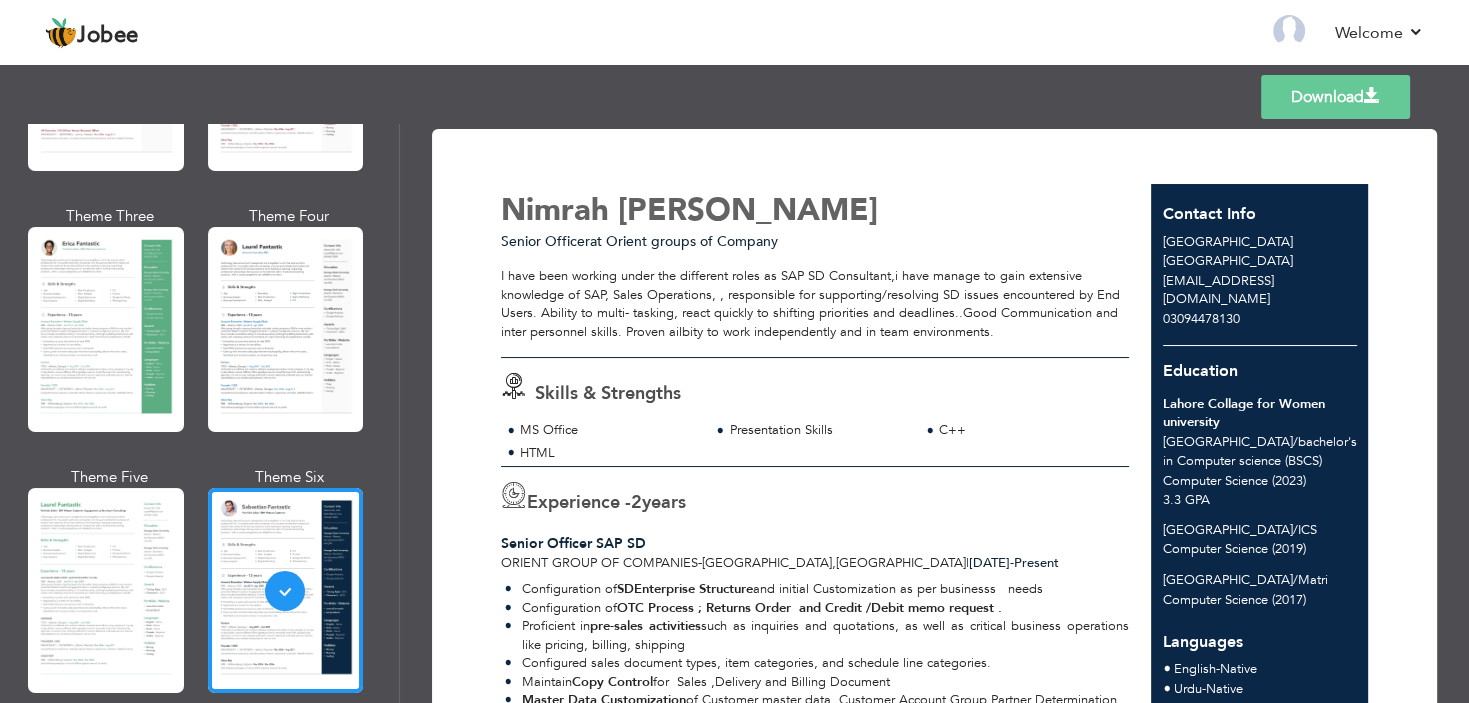 scroll, scrollTop: 100, scrollLeft: 0, axis: vertical 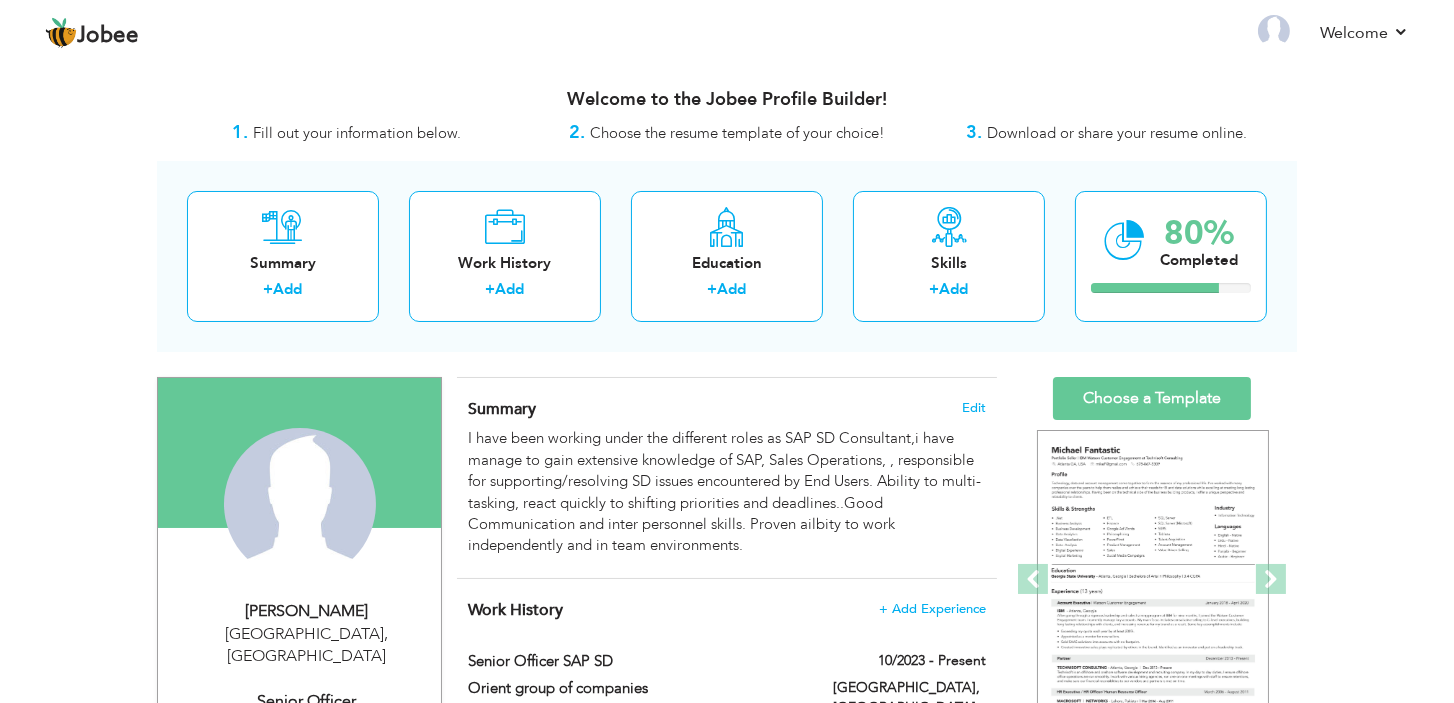 click on "Choose the resume template of your choice!" at bounding box center (737, 133) 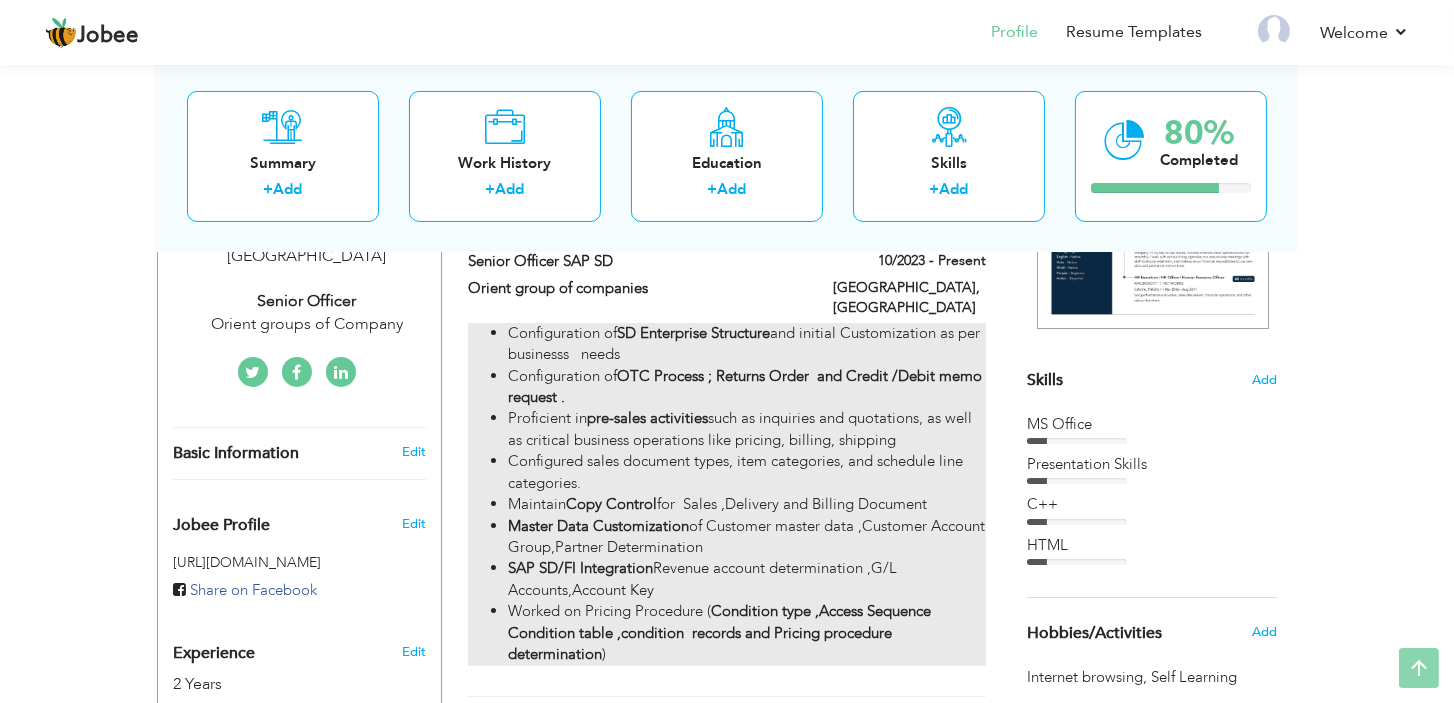 scroll, scrollTop: 300, scrollLeft: 0, axis: vertical 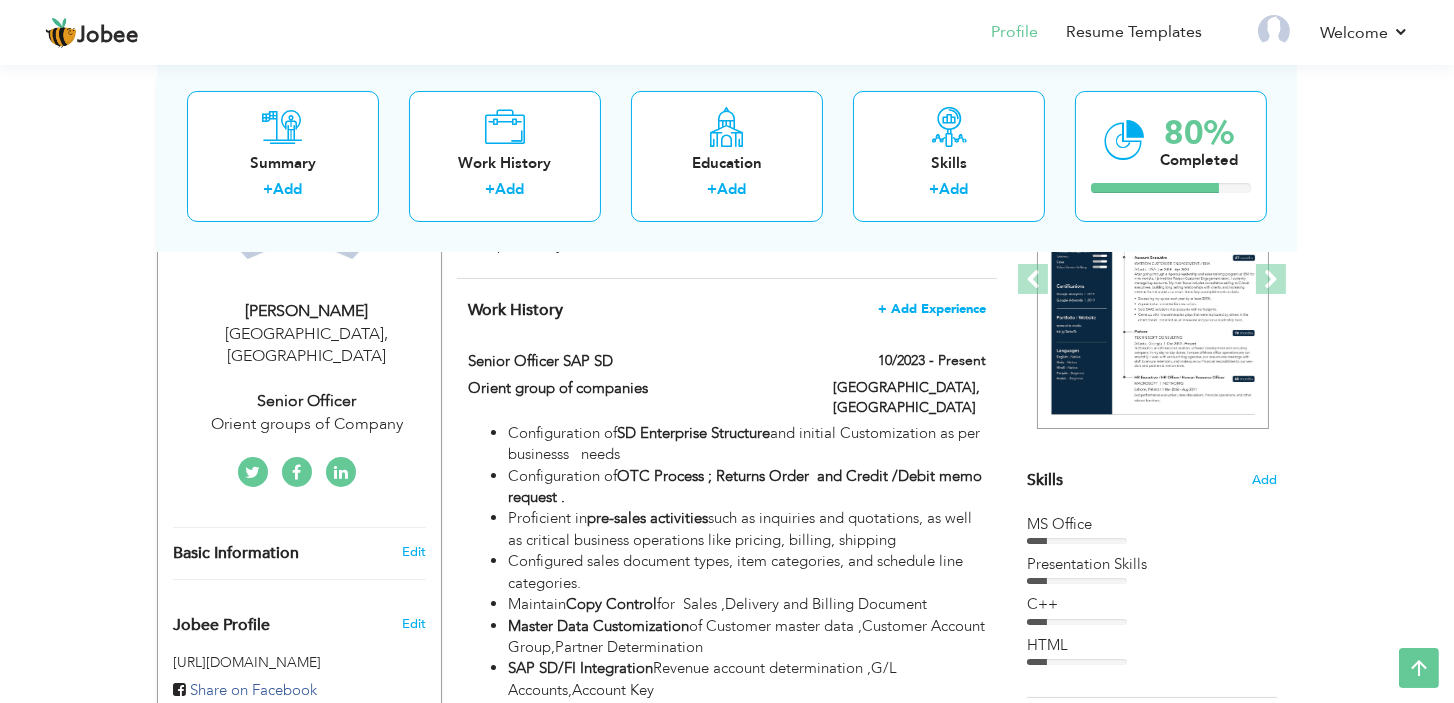 click on "+ Add Experience" at bounding box center [932, 309] 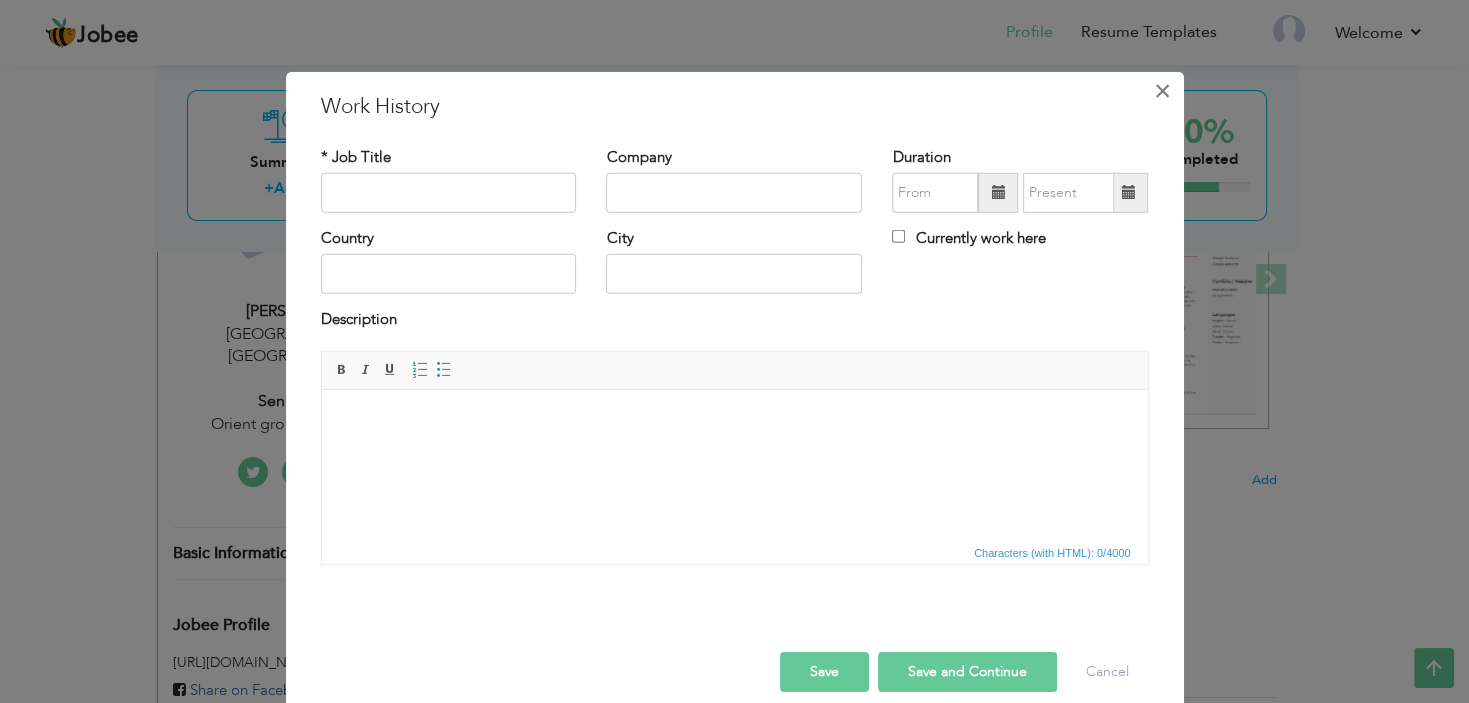 click on "×" at bounding box center [1162, 90] 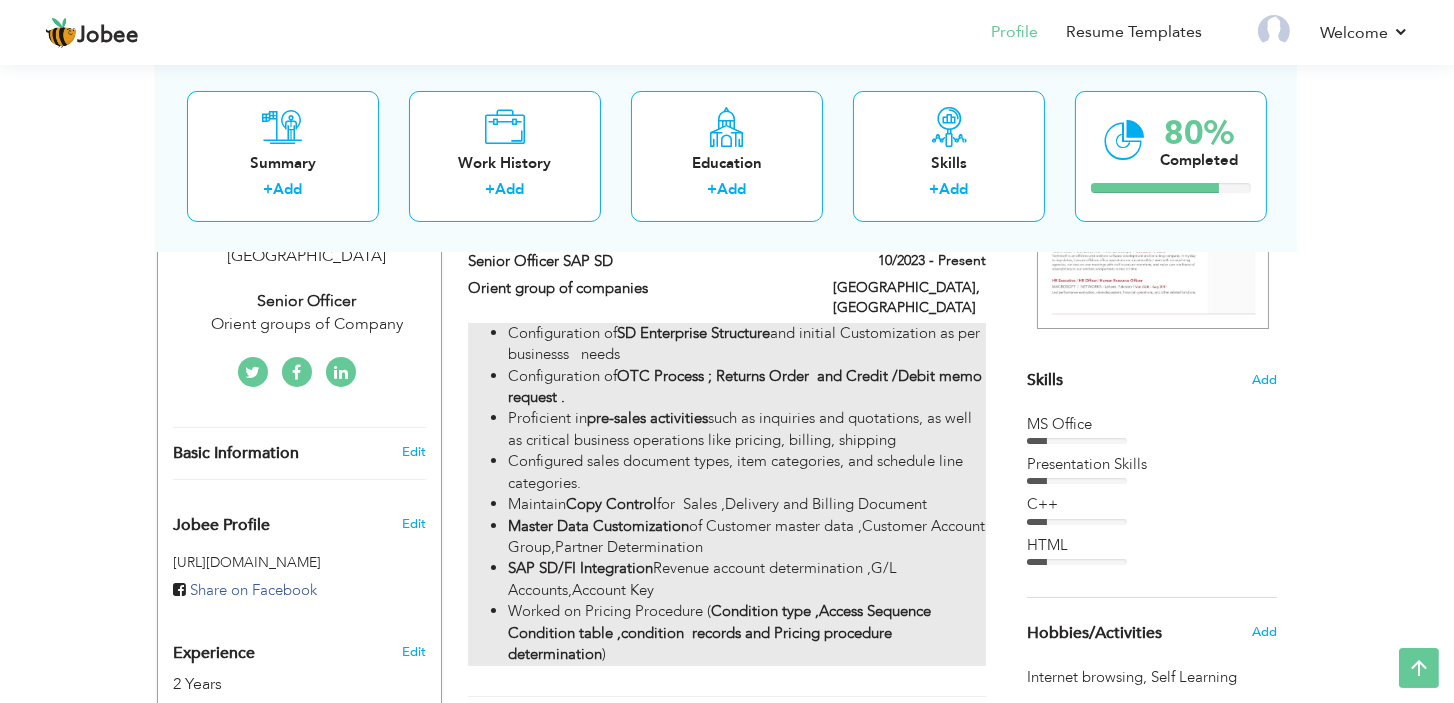 scroll, scrollTop: 300, scrollLeft: 0, axis: vertical 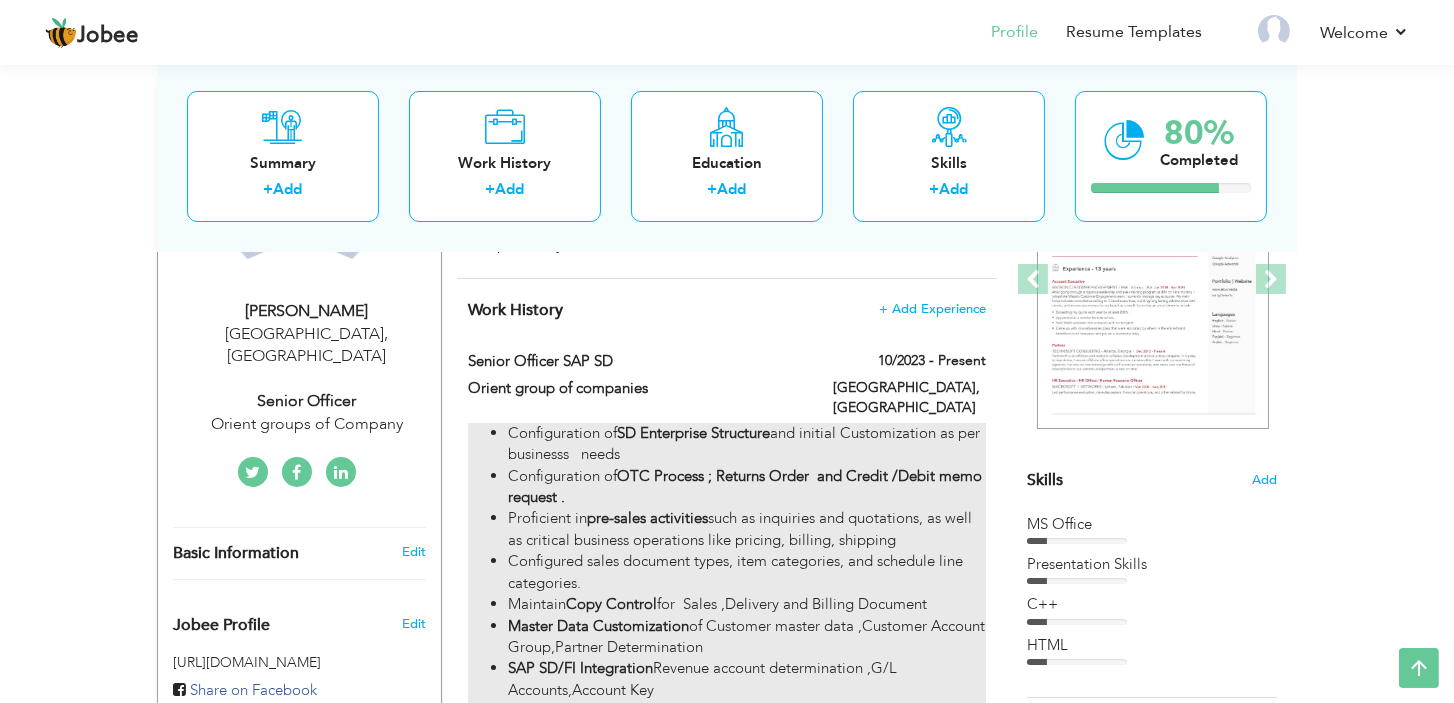 click on "Enterprise Structure" at bounding box center [705, 433] 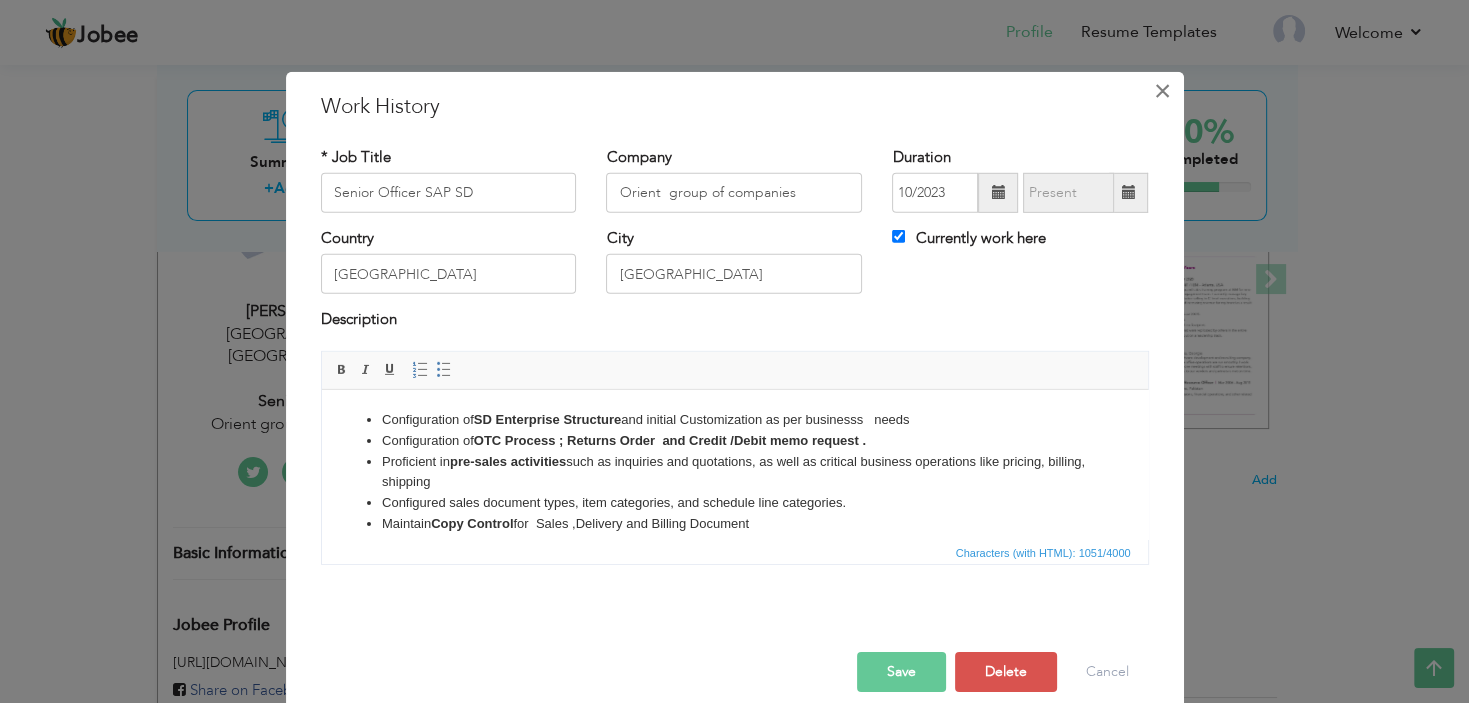 click on "×" at bounding box center [1163, 90] 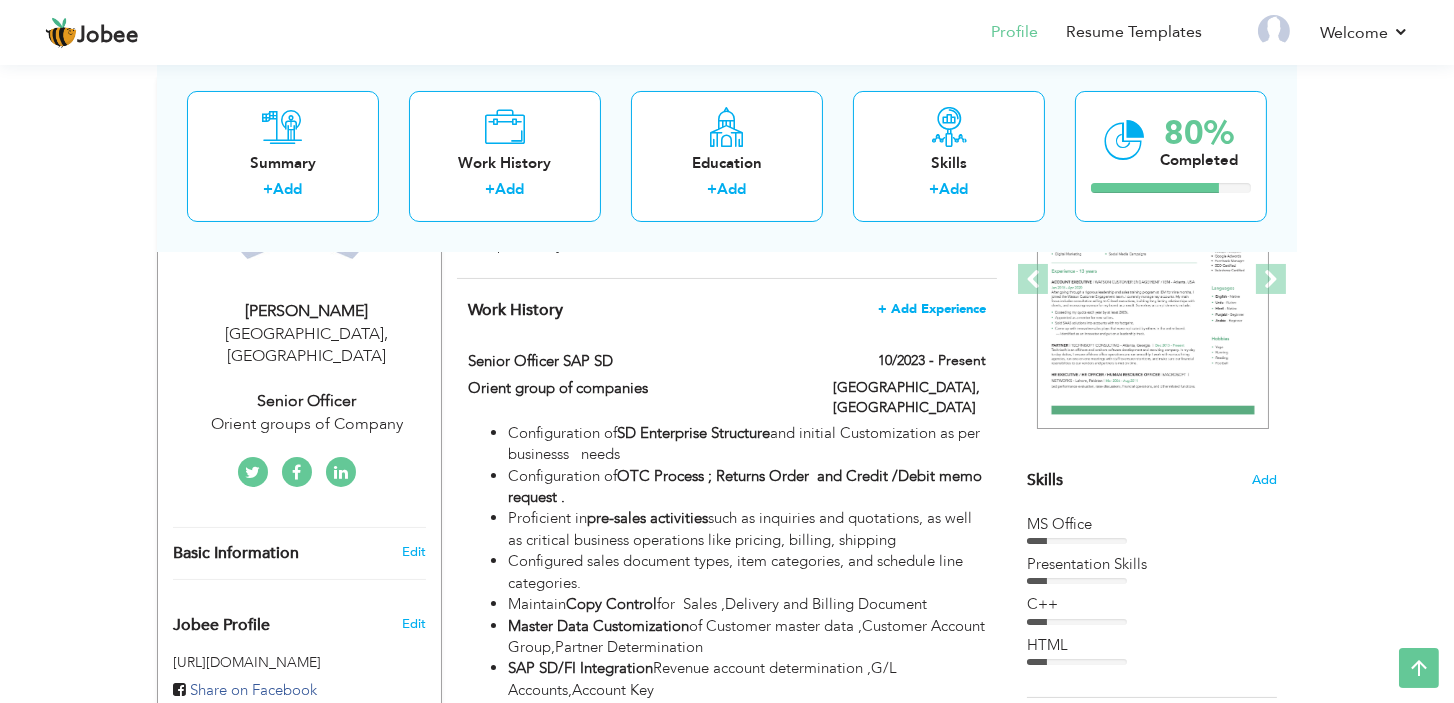 click on "+ Add Experience" at bounding box center [932, 309] 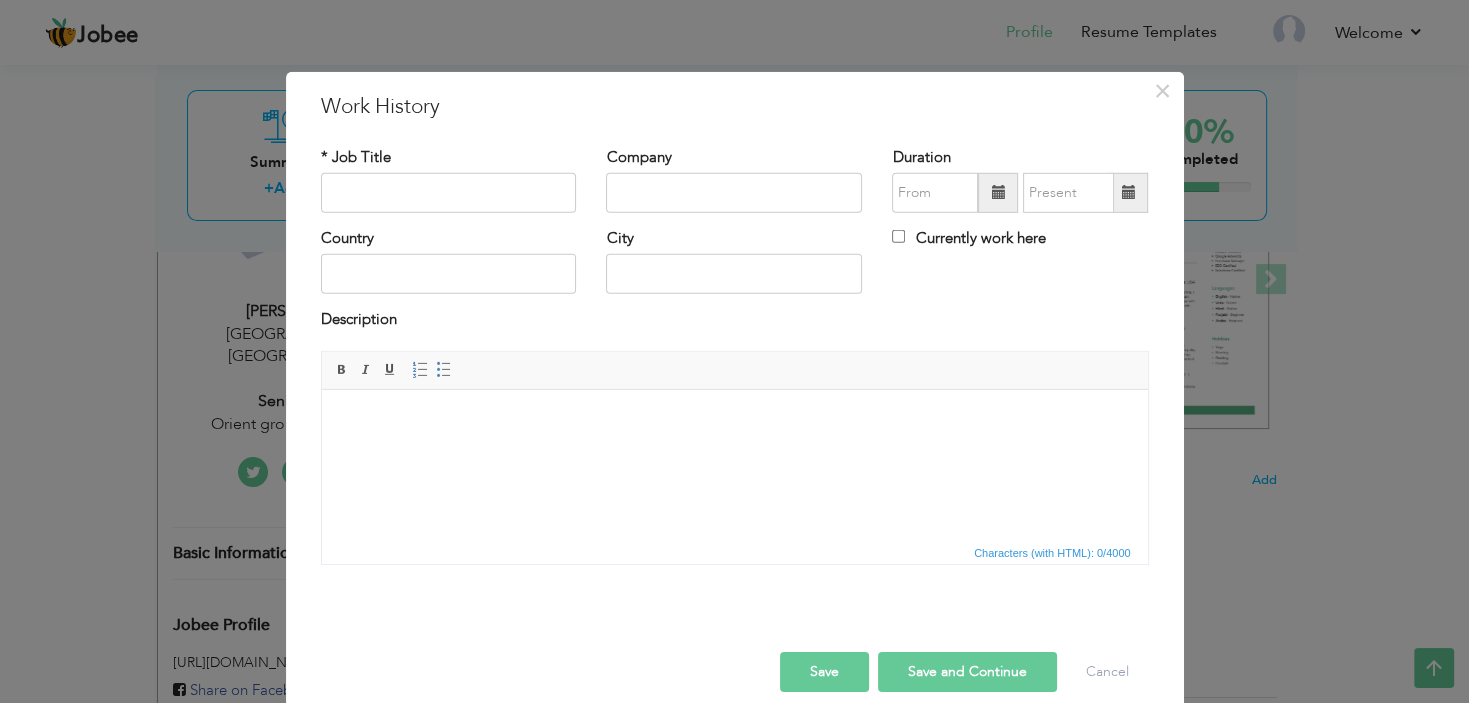 click at bounding box center [734, 419] 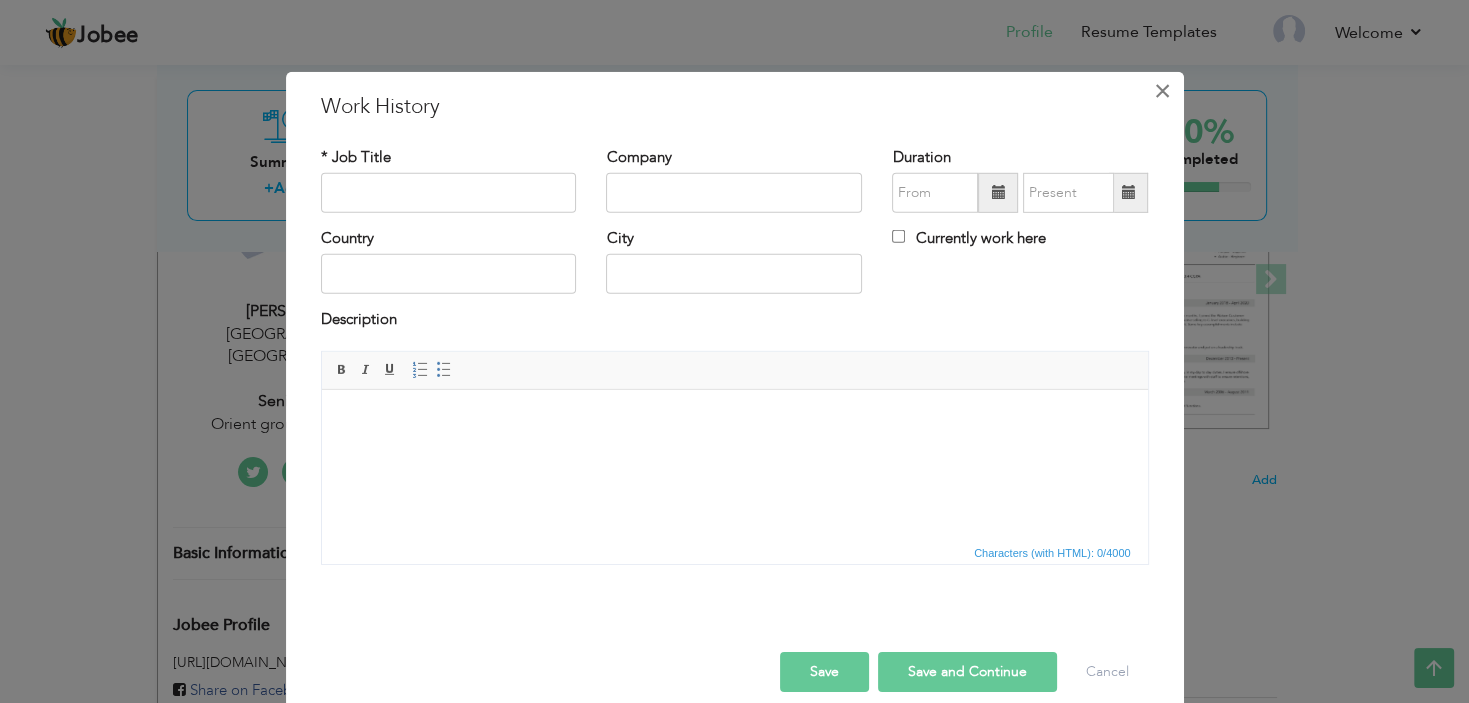 click on "×" at bounding box center (1162, 90) 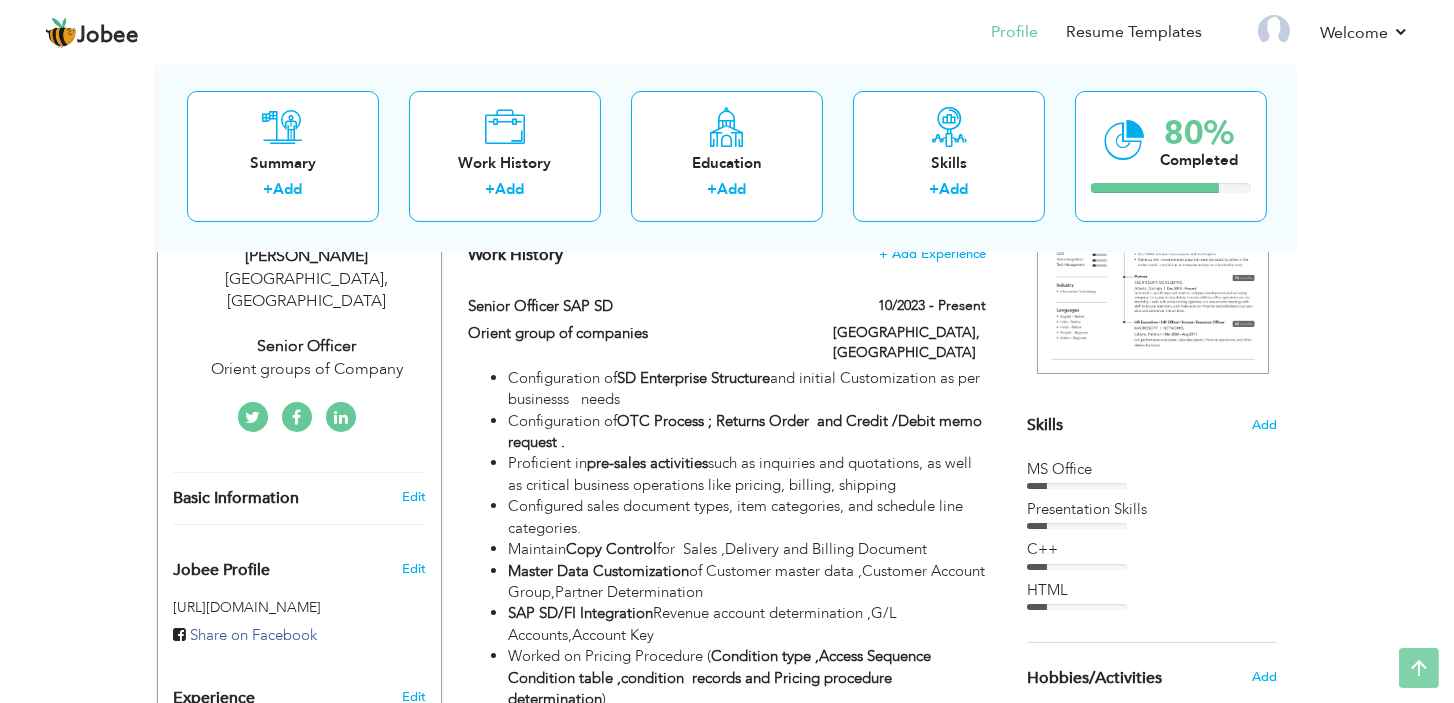 scroll, scrollTop: 0, scrollLeft: 0, axis: both 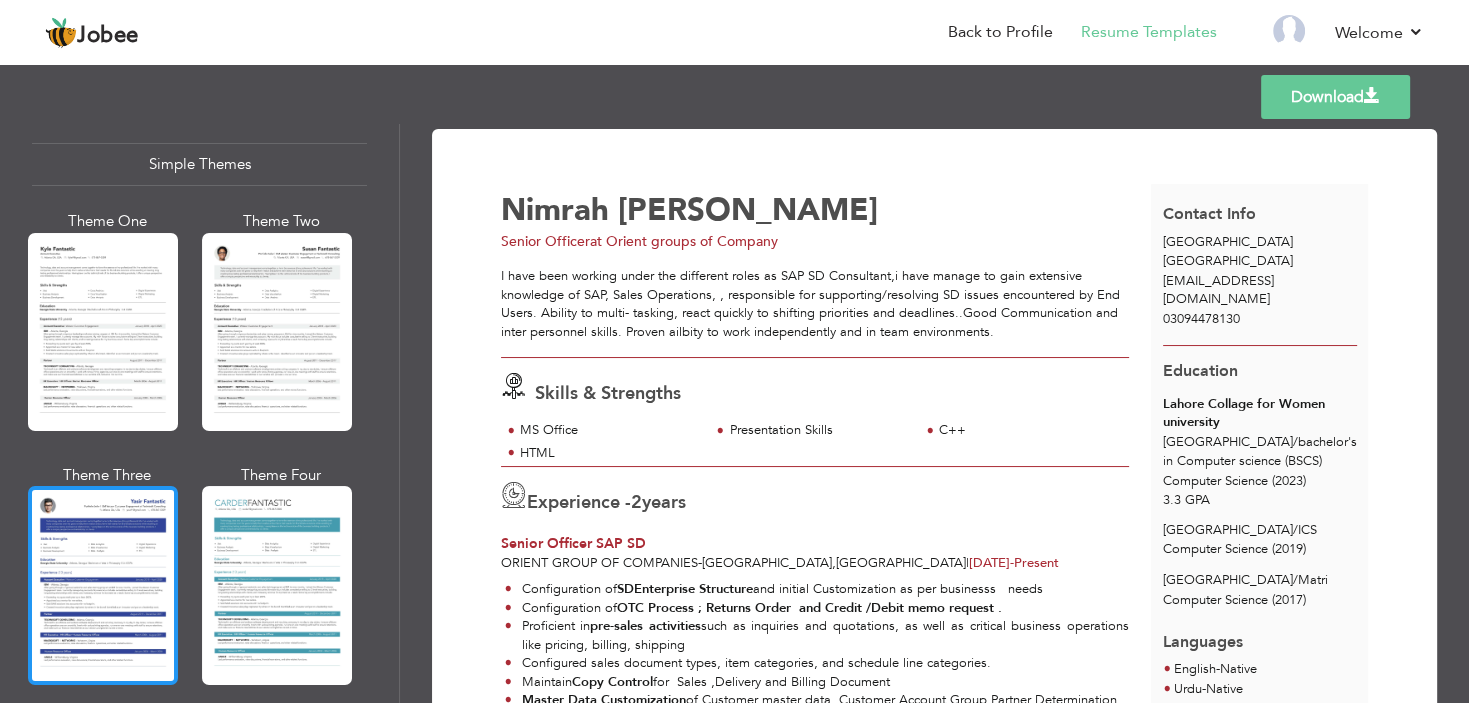 click at bounding box center [103, 585] 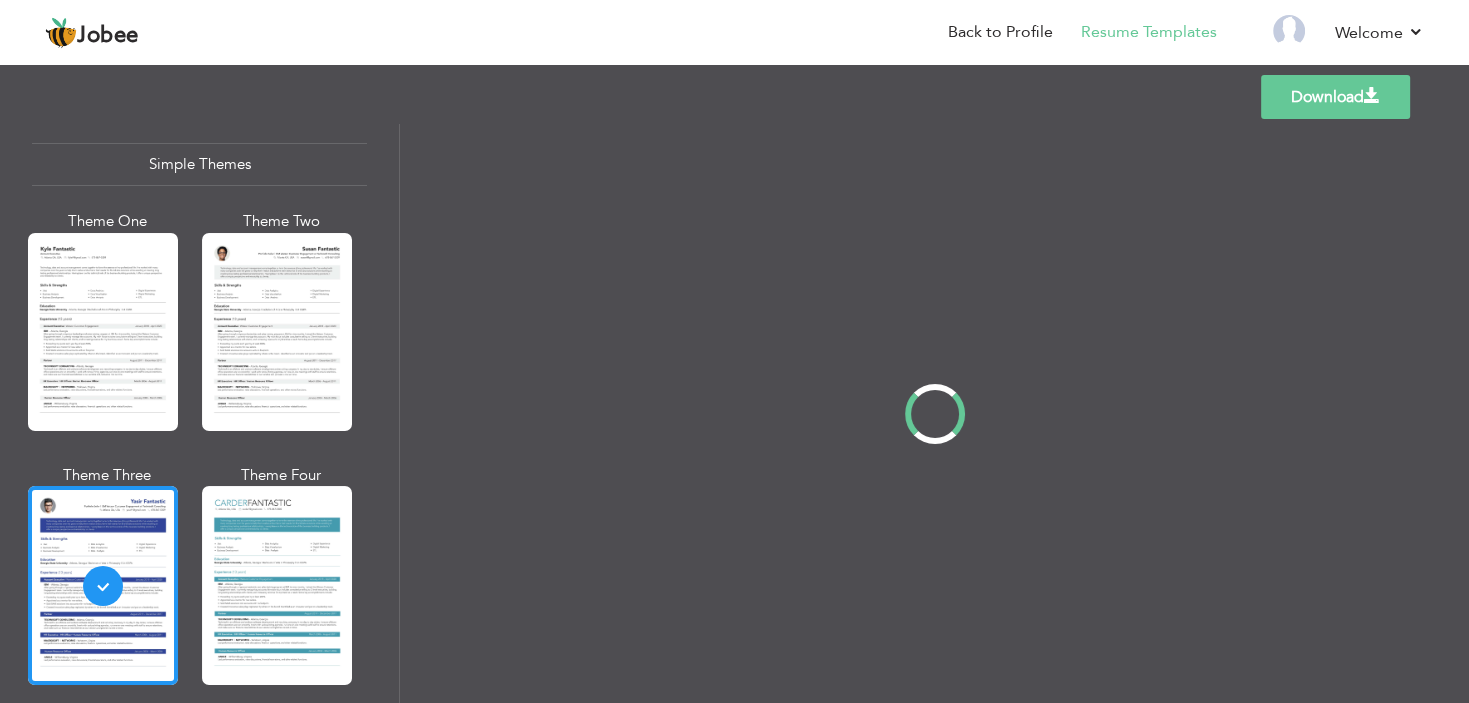 scroll, scrollTop: 3505, scrollLeft: 0, axis: vertical 